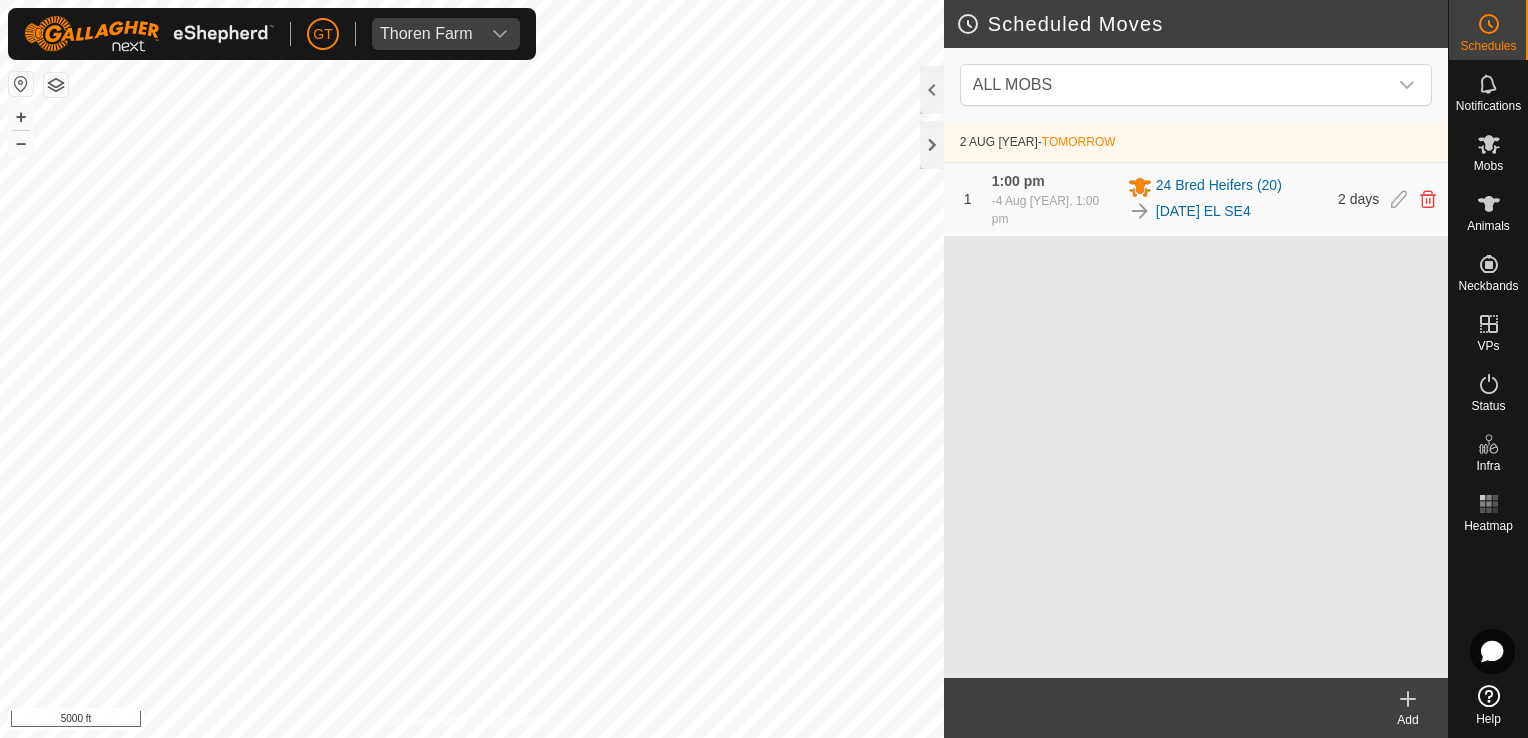 scroll, scrollTop: 0, scrollLeft: 0, axis: both 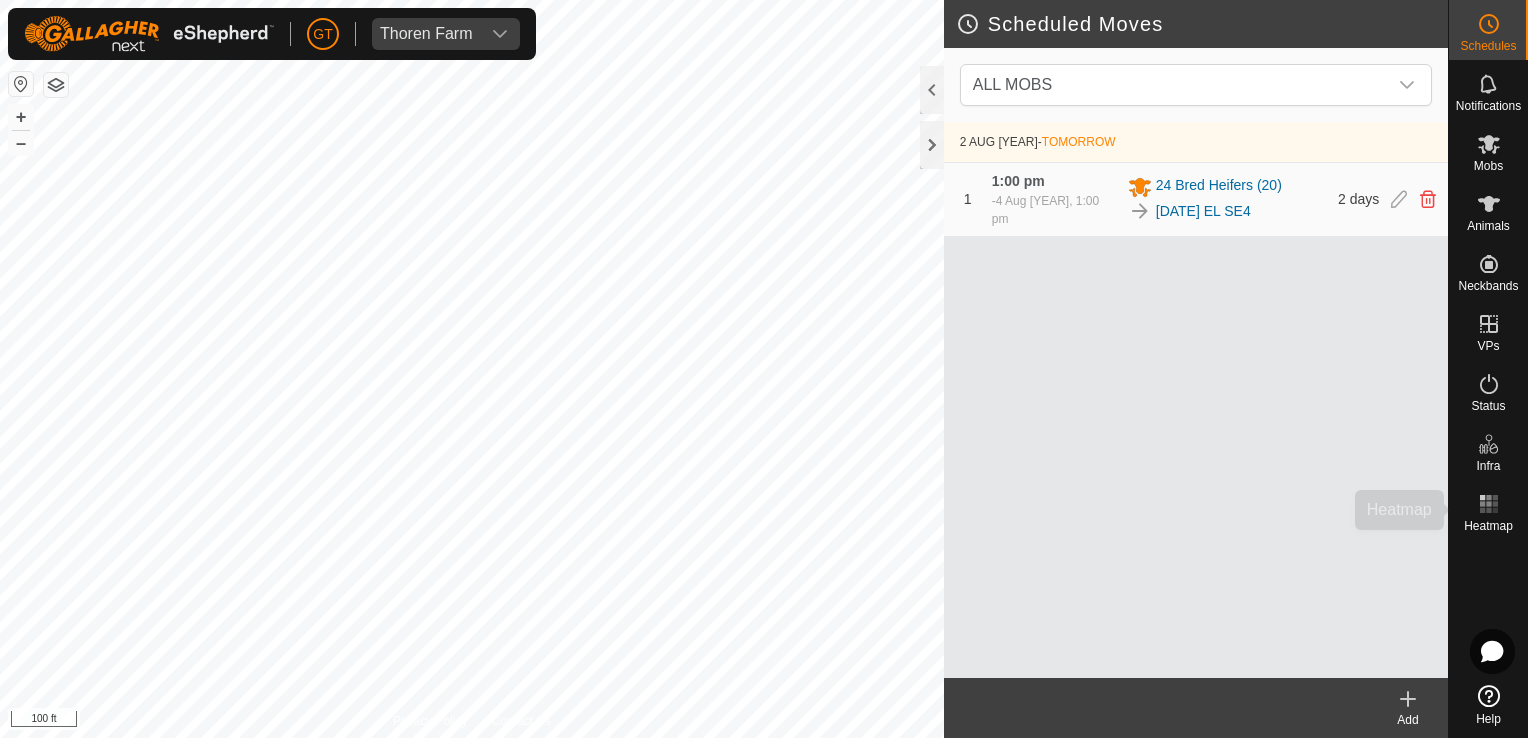 click on "Schedules Notifications Mobs Animals Neckbands VPs Status Infra Heatmap Help  Scheduled Moves  ALL MOBS  2 Aug [YEAR]  -  Tomorrow 1 1:00 pm  -  4 Aug [YEAR], 1:00 pm 24 Bred Heifers (20) [DATE]  EL  SE4 2 days  Add  Privacy Policy Contact Us
AH N
Type:   trough
Capacity:  100L
Water Level:  100%
Drinkable:  Yes
+ – ⇧ i 100 ft" 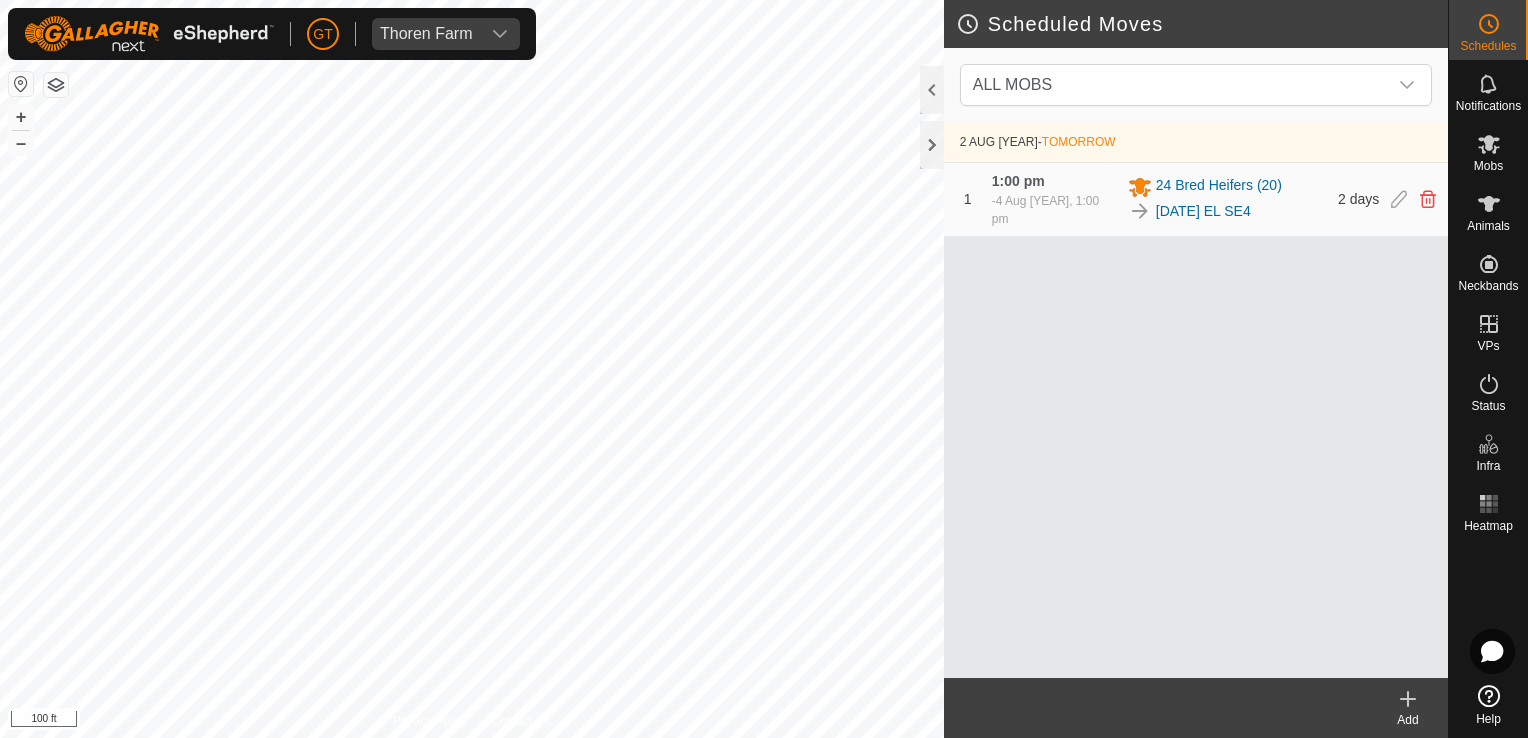 click on "GT Thoren Farm Schedules Notifications Mobs Animals Neckbands VPs Status Infra Heatmap Help  Scheduled Moves  ALL MOBS  2 Aug [YEAR]  -  Tomorrow 1 1:00 pm  -  4 Aug [YEAR], 1:00 pm 24 Bred Heifers (20) [DATE]  EL  SE4 2 days  Add  Privacy Policy Contact Us
DH N 1
Type:   creek
Capacity:  100L
Water Level:  100%
Drinkable:  Yes
+ – ⇧ i 100 ft" at bounding box center (764, 369) 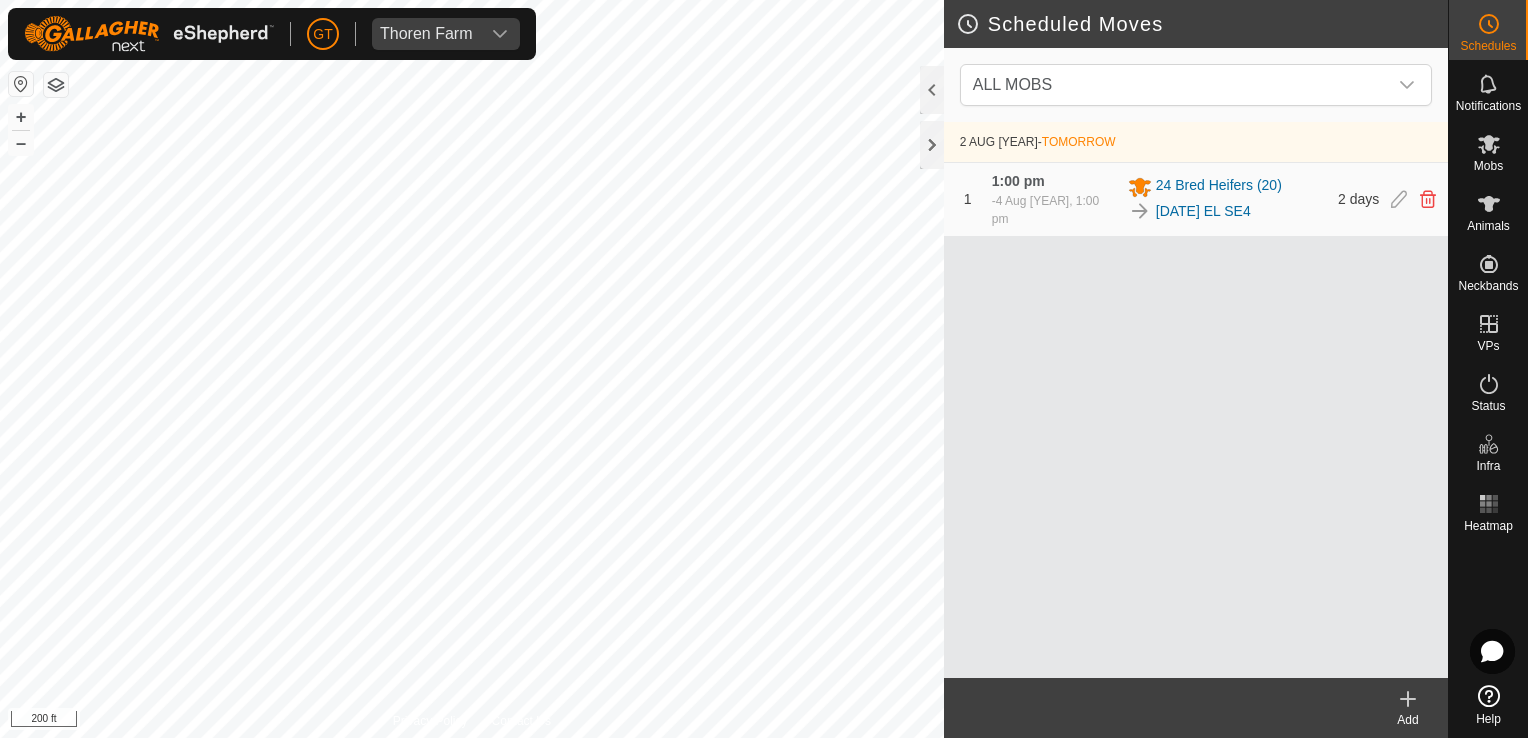 click on "GT Thoren Farm Schedules Notifications Mobs Animals Neckbands VPs Status Infra Heatmap Help  Scheduled Moves  ALL MOBS  2 Aug [YEAR]  -  Tomorrow 1 1:00 pm  -  4 Aug [YEAR], 1:00 pm 24 Bred Heifers (20) [DATE]  EL  SE4 2 days  Add  Privacy Policy Contact Us
DH N 1
Type:   creek
Capacity:  100L
Water Level:  100%
Drinkable:  Yes
+ – ⇧ i 200 ft" at bounding box center (764, 369) 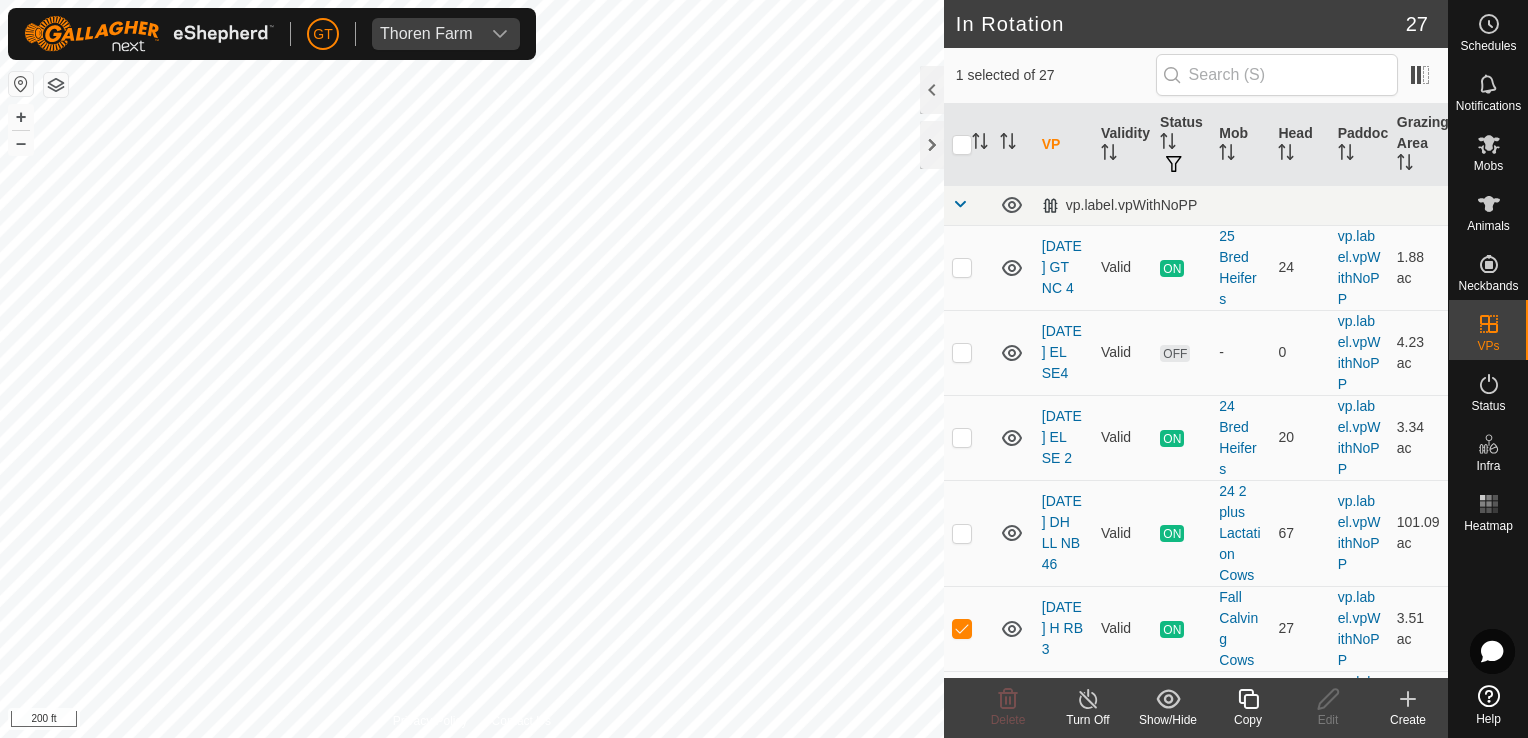 click 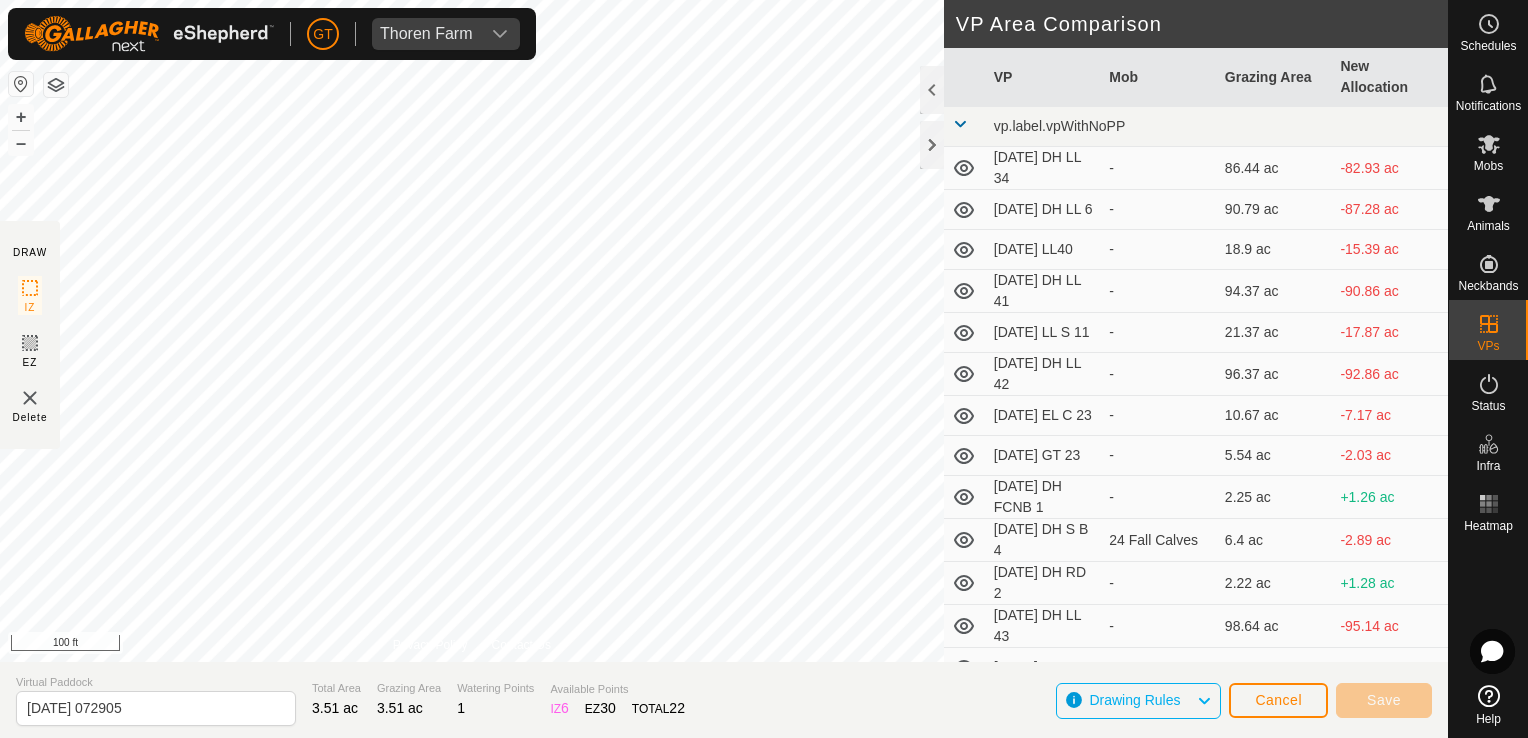click on "DRAW IZ EZ Delete Privacy Policy Contact Us + – ⇧ i 100 ft VP Area Comparison     VP   Mob   Grazing Area   New Allocation  vp.label.vpWithNoPP  [DATE]   DH LL 34  -  86.44 ac  -82.93 ac  [DATE]   DH  LL  6  -  90.79 ac  -87.28 ac  [DATE]   LL40  -  18.9 ac  -15.39 ac  [DATE]   DH LL 41  -  94.37 ac  -90.86 ac  [DATE]   LL  S  11  -  21.37 ac  -17.87 ac  [DATE]   DH LL  42  -  96.37 ac  -92.86 ac  [DATE]   EL  C  23  -  10.67 ac  -7.17 ac  [DATE]   GT 23  -  5.54 ac  -2.03 ac  [DATE]  DH  FCNB 1  -  2.25 ac  +1.26 ac  [DATE]  DH  S B 4   24 Fall Calves   6.4 ac  -2.89 ac  [DATE]  DH  RD 2  -  2.22 ac  +1.28 ac  [DATE]  DH LL 43  -  98.64 ac  -95.14 ac  [DATE]  GT 24  -  6.23 ac  -2.72 ac  [DATE]    DH B 1  -  3.76 ac  -0.25 ac  [DATE]   DH R  3  -  3.09 ac  +0.42 ac  [DATE]  DH  LL 45  -  100.25 ac  -96.74 ac  [DATE]  EL SE 1  -  12.9 ac  -9.39 ac  [DATE]  GT  NC 1  -  6.92 ac  -3.41 ac  [DATE]  LL C 1  -  25.16 ac  -21.65 ac - -" 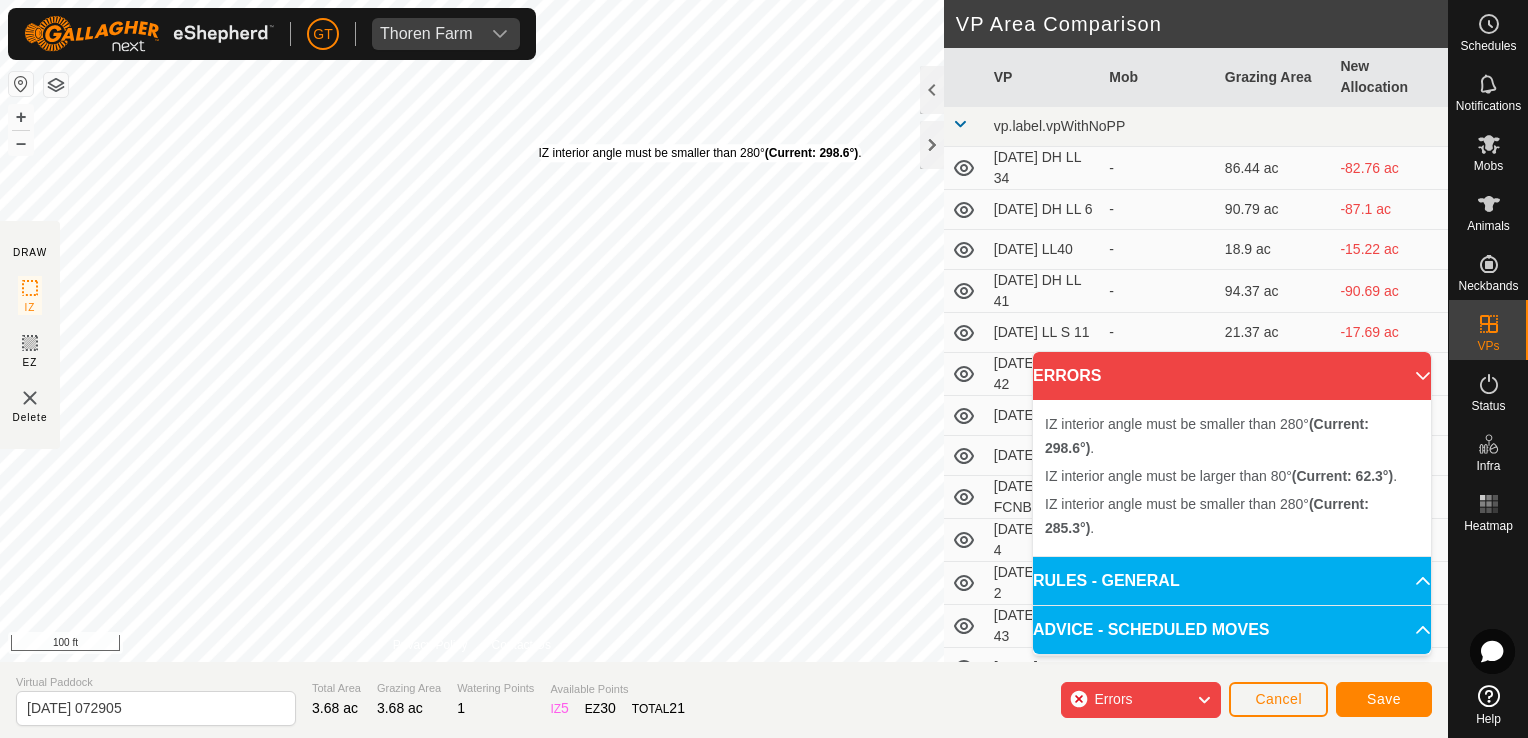 click on "IZ interior angle must be smaller than 280°  (Current: 298.6°) ." at bounding box center [700, 153] 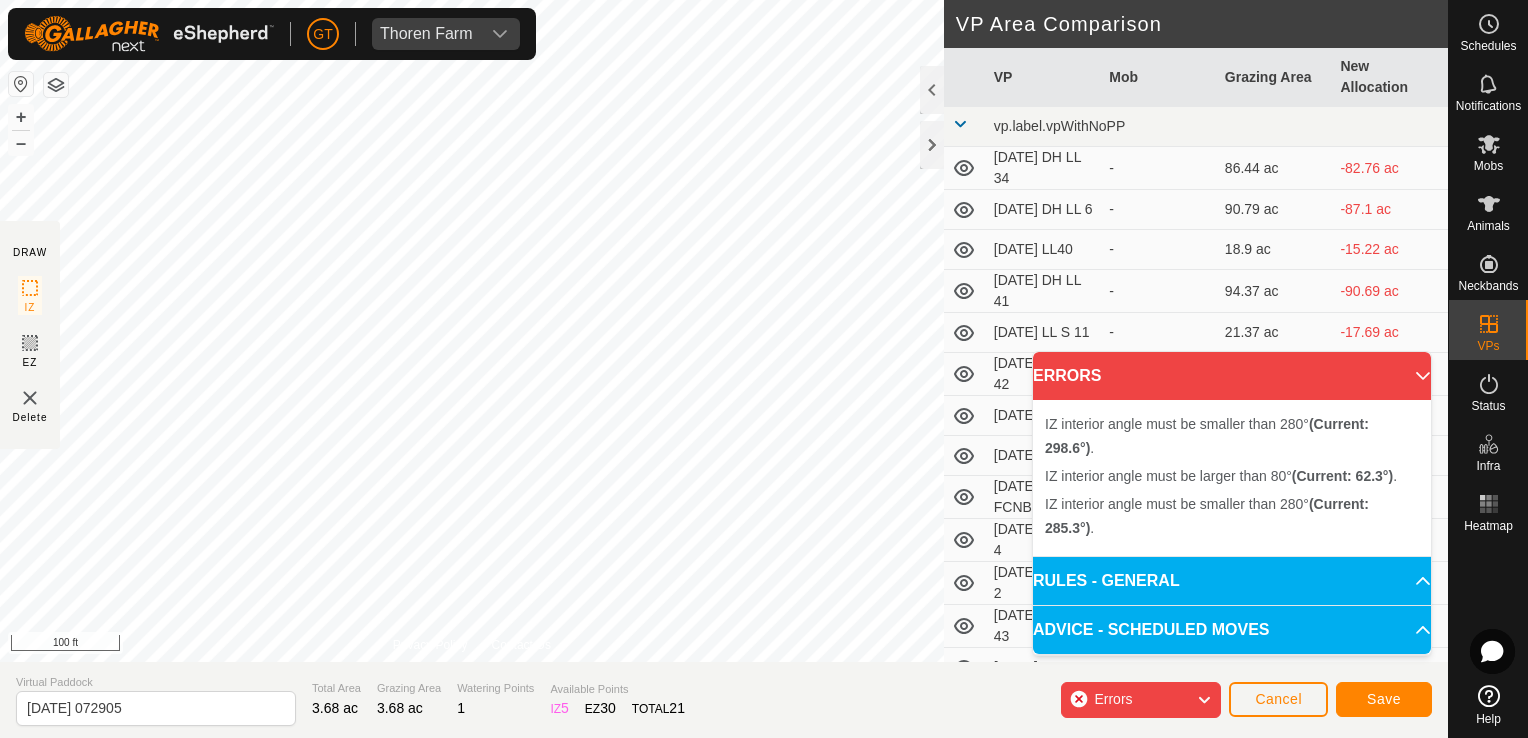 click on "IZ interior angle must be smaller than 280°  (Current: 298.6°) . + – ⇧ i 100 ft" at bounding box center (472, 331) 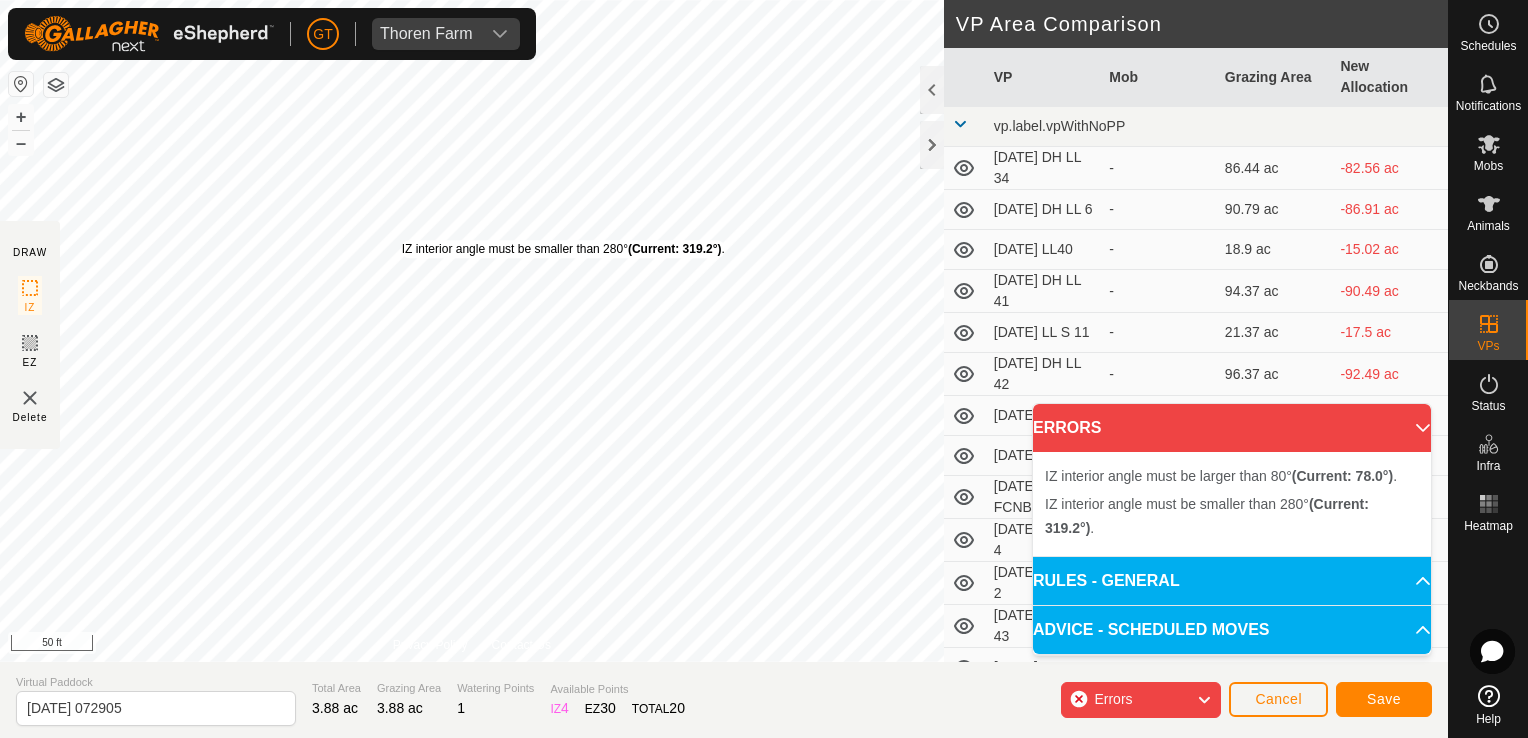 click on "IZ interior angle must be smaller than 280°  (Current: 319.2°) ." at bounding box center (563, 249) 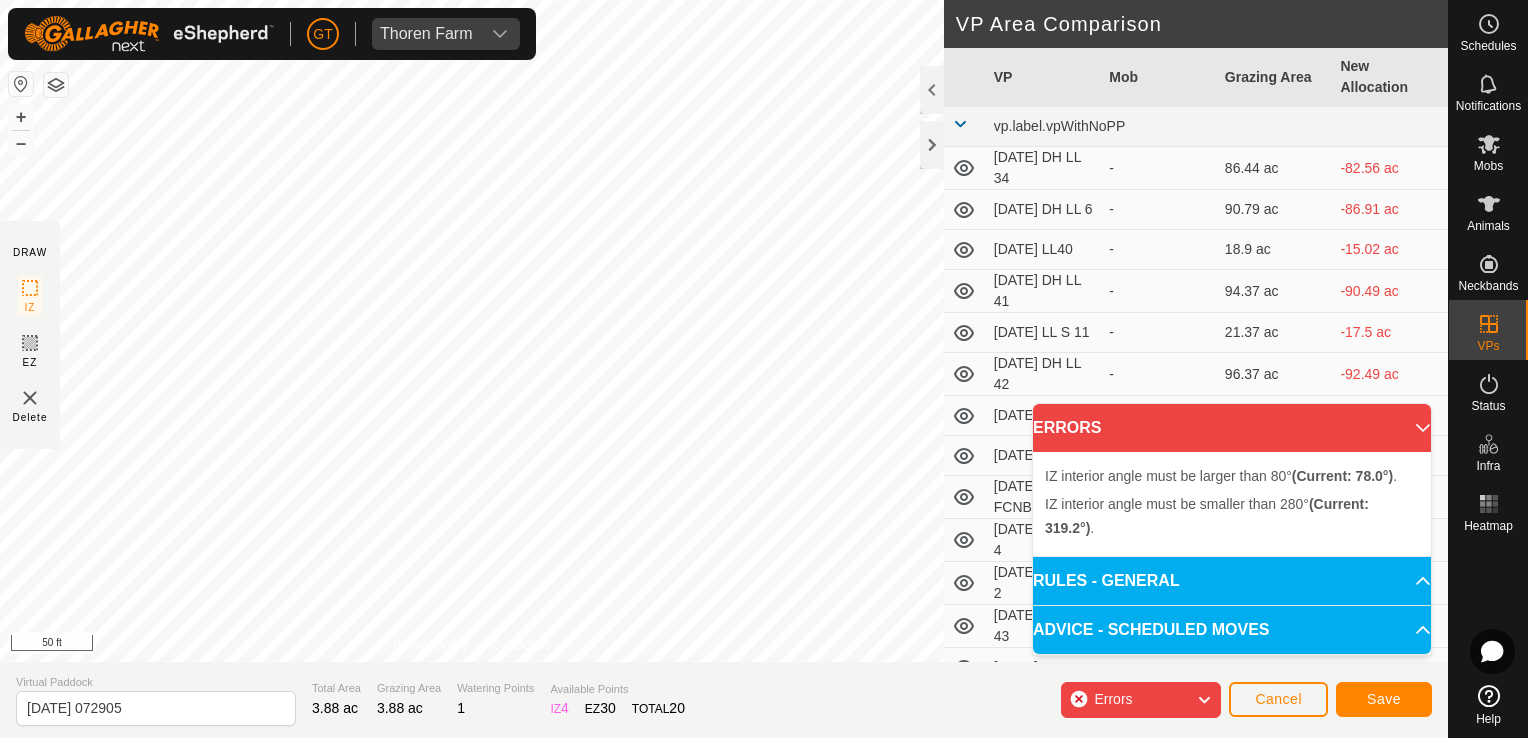 click on "IZ interior angle must be smaller than 280°  (Current: 319.2°) . + – ⇧ i 50 ft" at bounding box center (472, 331) 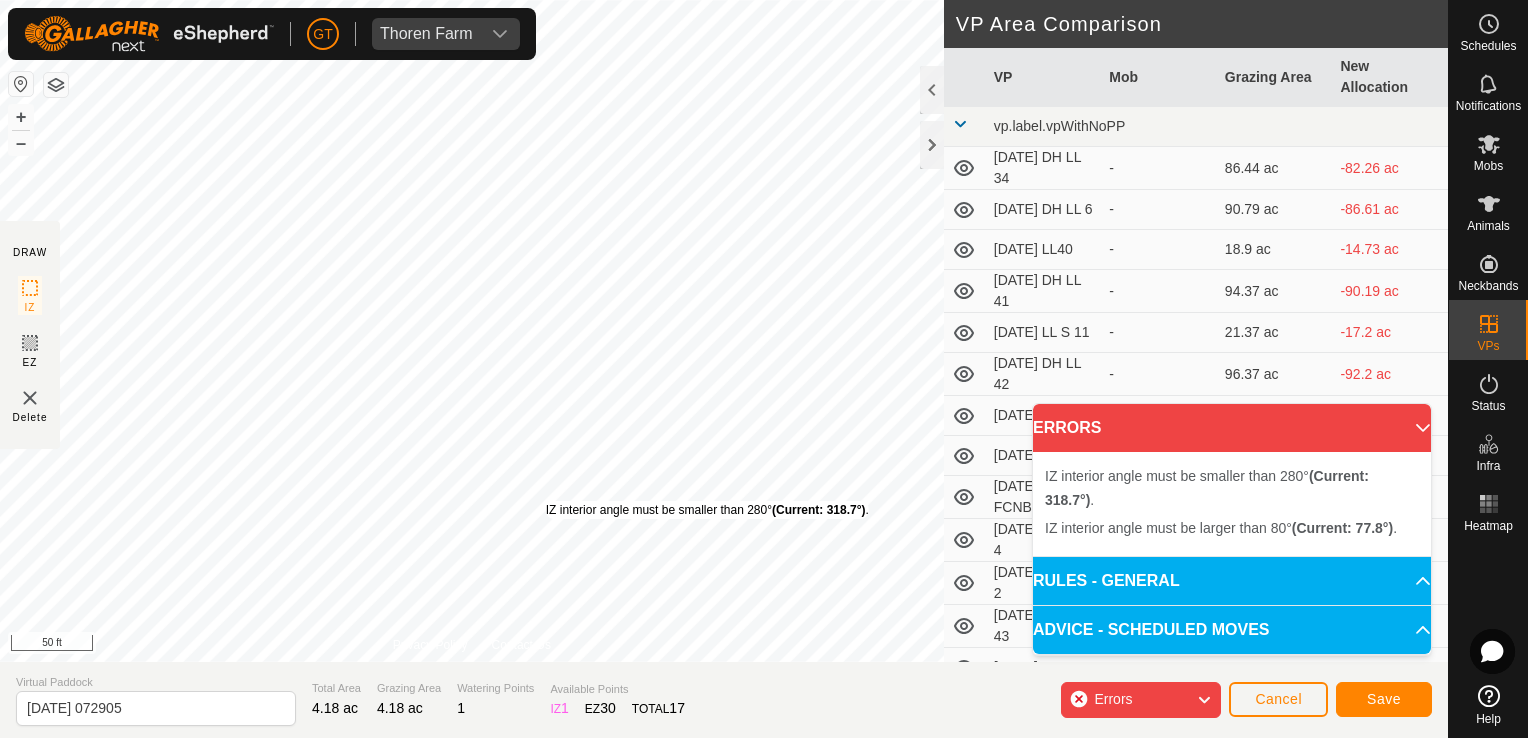 click on "IZ interior angle must be smaller than 280°  (Current: 318.7°) ." at bounding box center [707, 510] 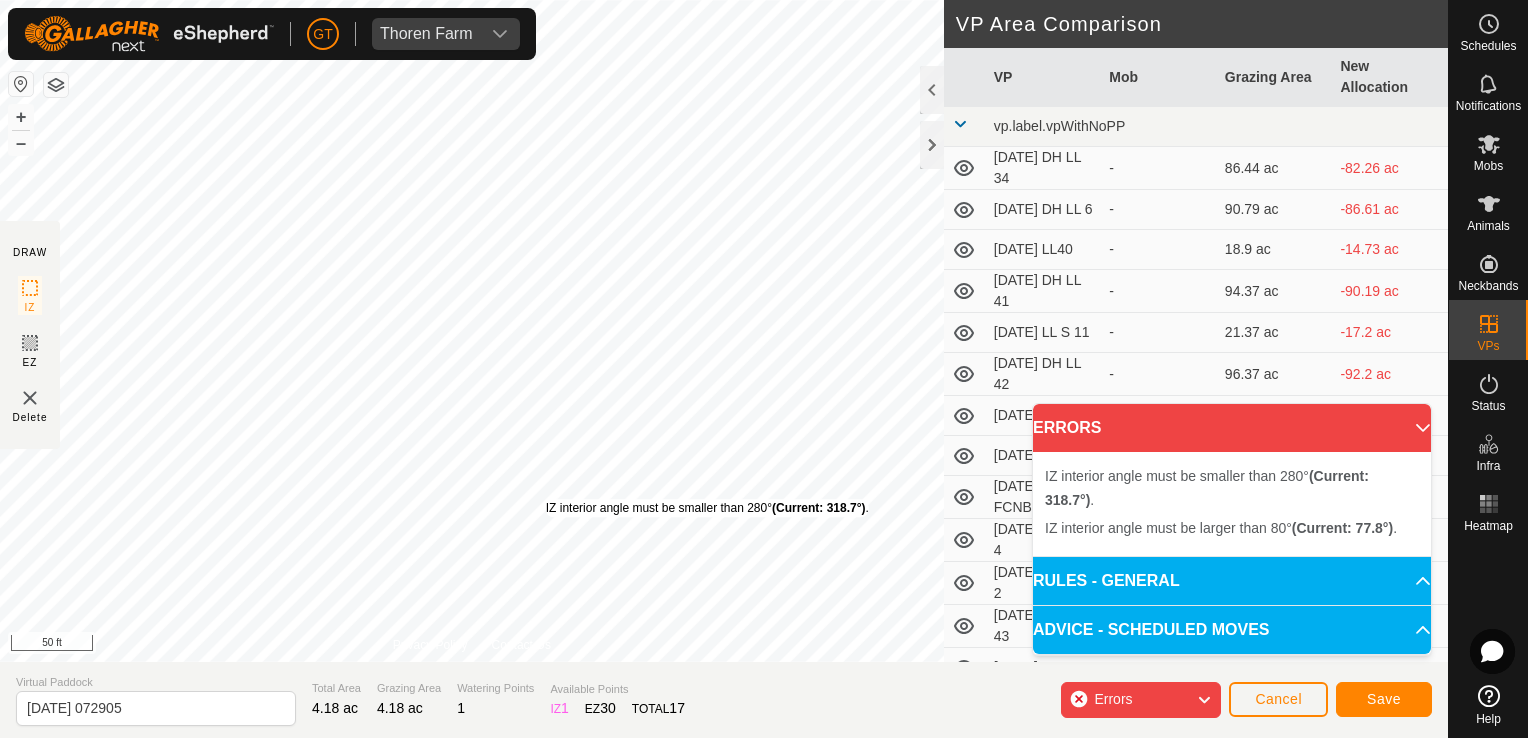 click on "IZ interior angle must be smaller than 280°  (Current: 318.7°) ." at bounding box center (707, 508) 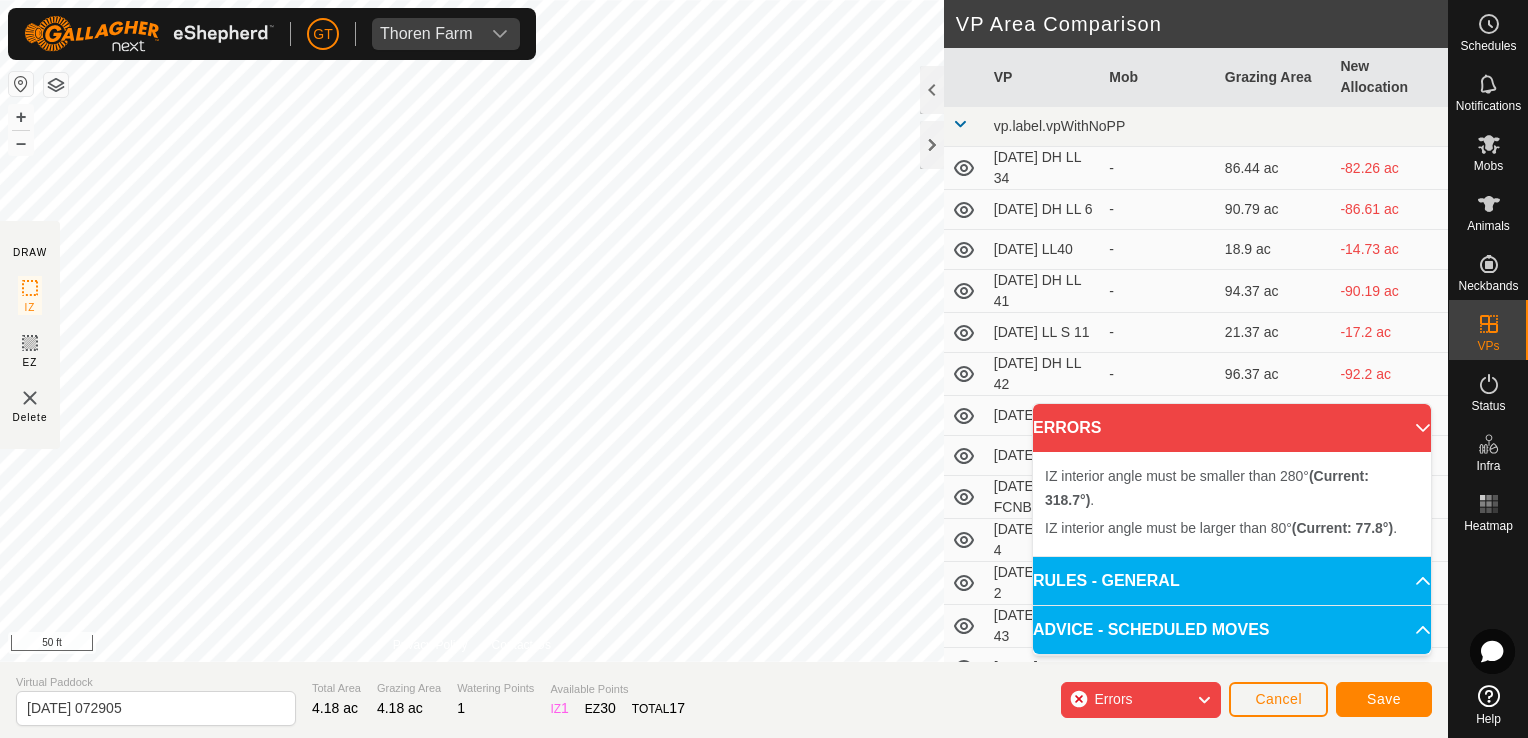 click on "IZ interior angle must be smaller than 280°  (Current: 318.7°) . + – ⇧ i 50 ft" at bounding box center [472, 331] 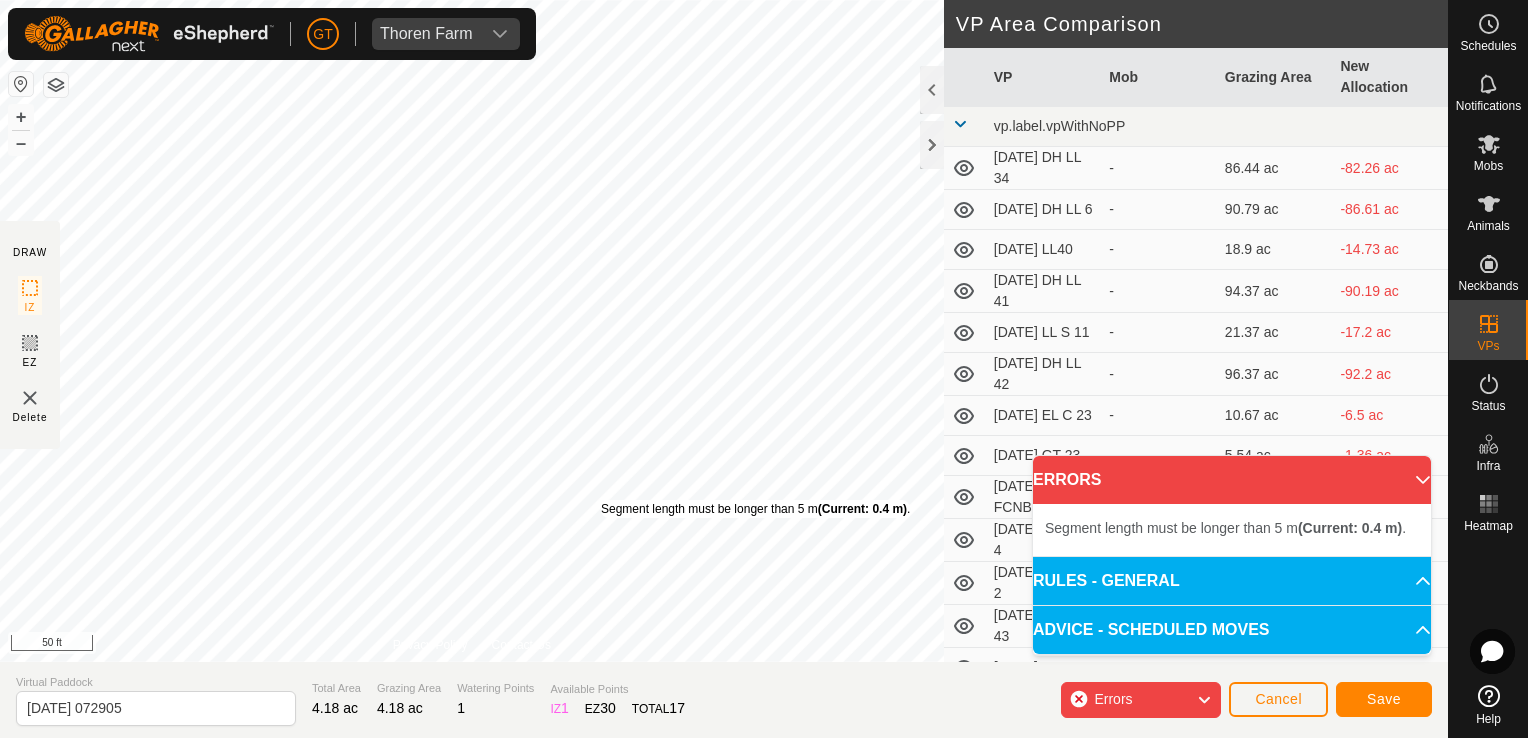click on "Segment length must be longer than 5 m  (Current: 0.4 m) ." at bounding box center (755, 509) 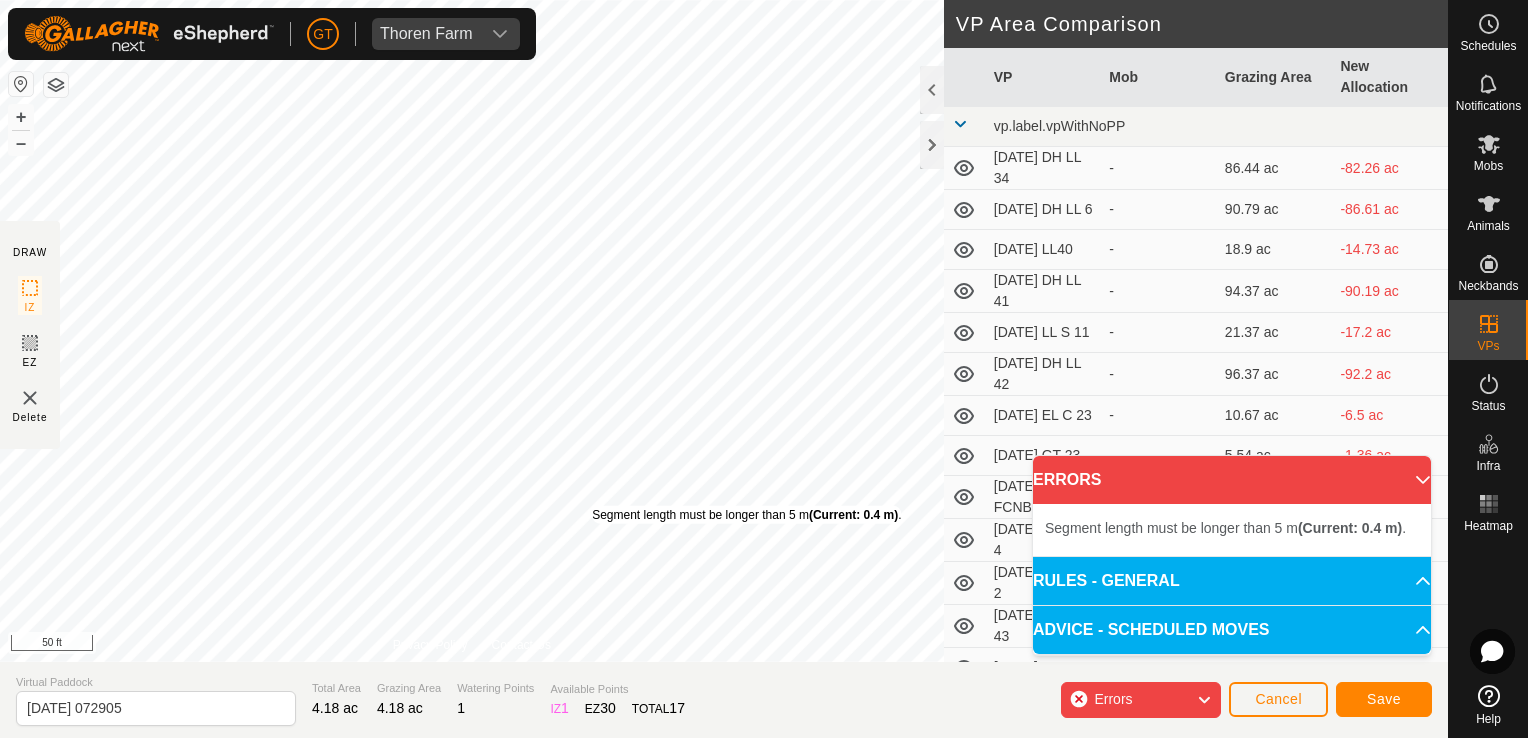 click on "Segment length must be longer than 5 m  (Current: 0.4 m) ." at bounding box center [746, 515] 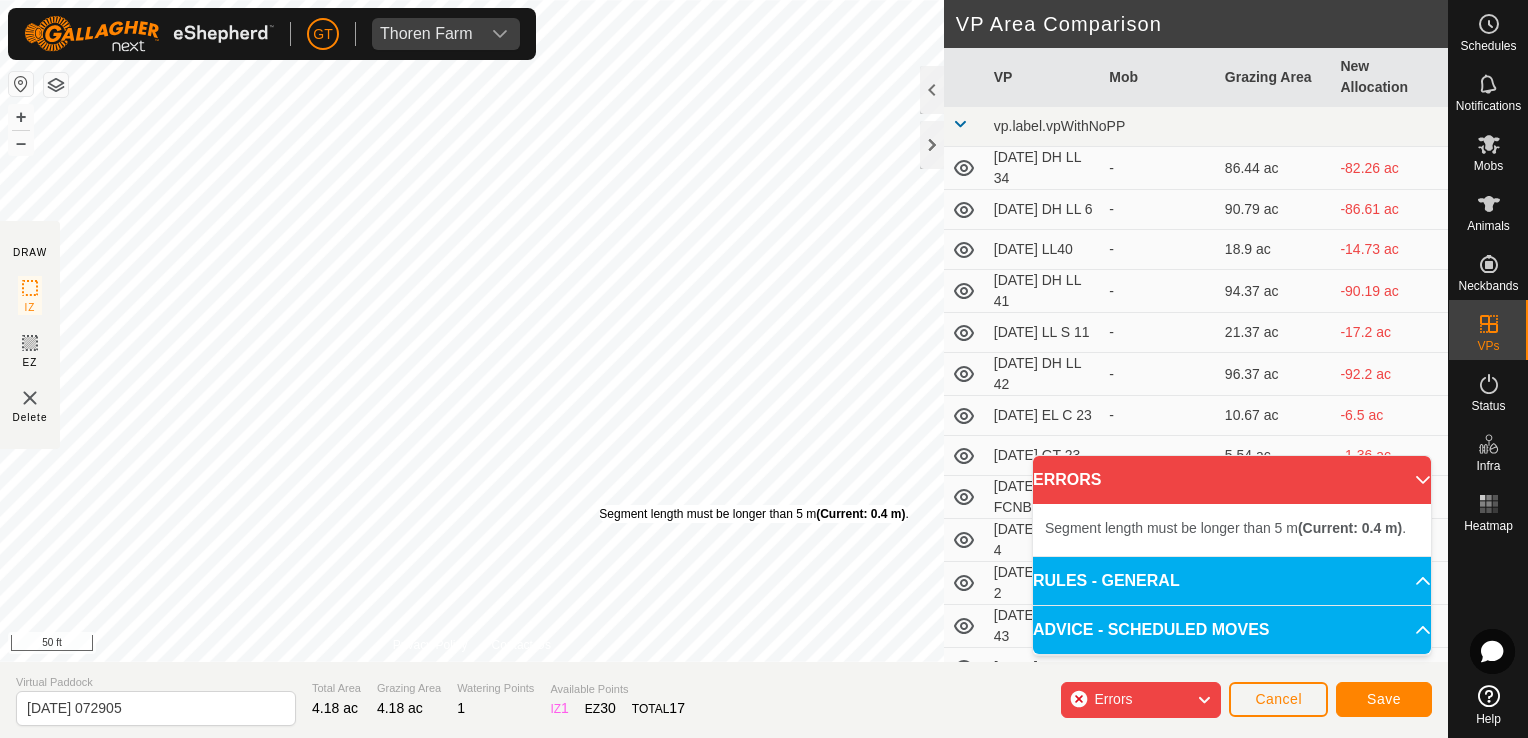 click on "Segment length must be longer than 5 m  (Current: 0.4 m) . + – ⇧ i 50 ft" at bounding box center (472, 331) 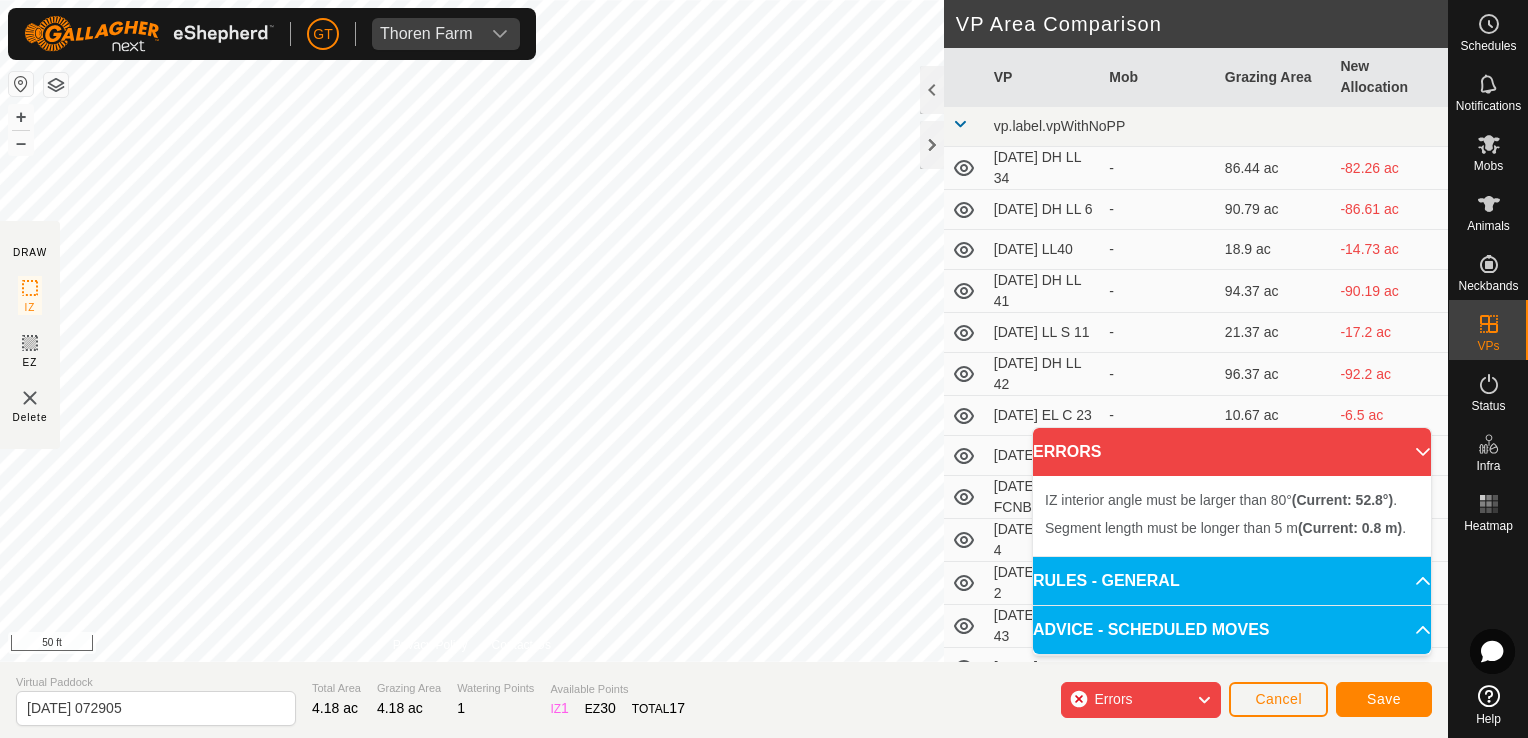 click on "Segment length must be longer than 5 m  (Current: 0.8 m) . + – ⇧ i 50 ft" at bounding box center [472, 331] 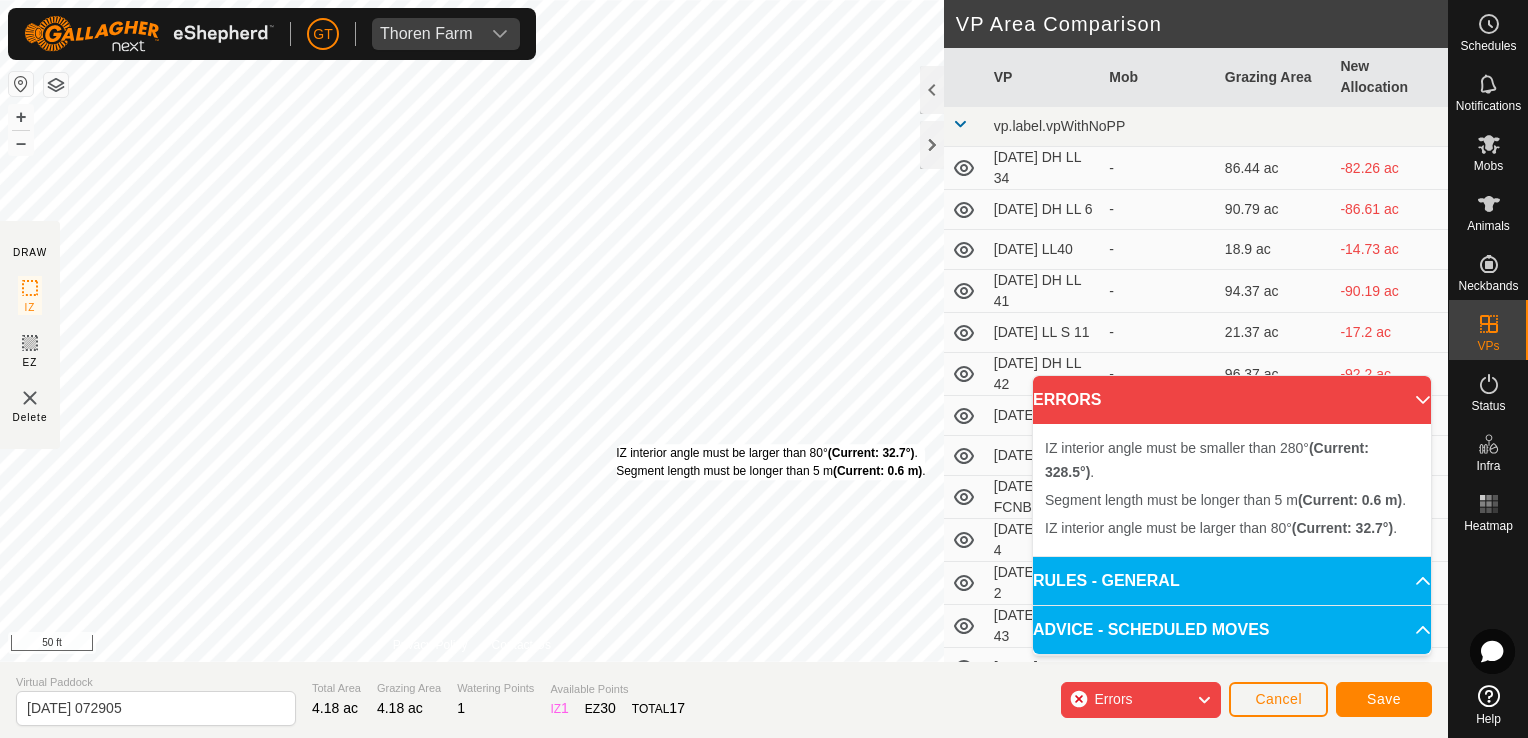 click on "IZ interior angle must be larger than 80°  (Current: 32.7°) . Segment length must be longer than 5 m  (Current: 0.6 m) ." at bounding box center [770, 462] 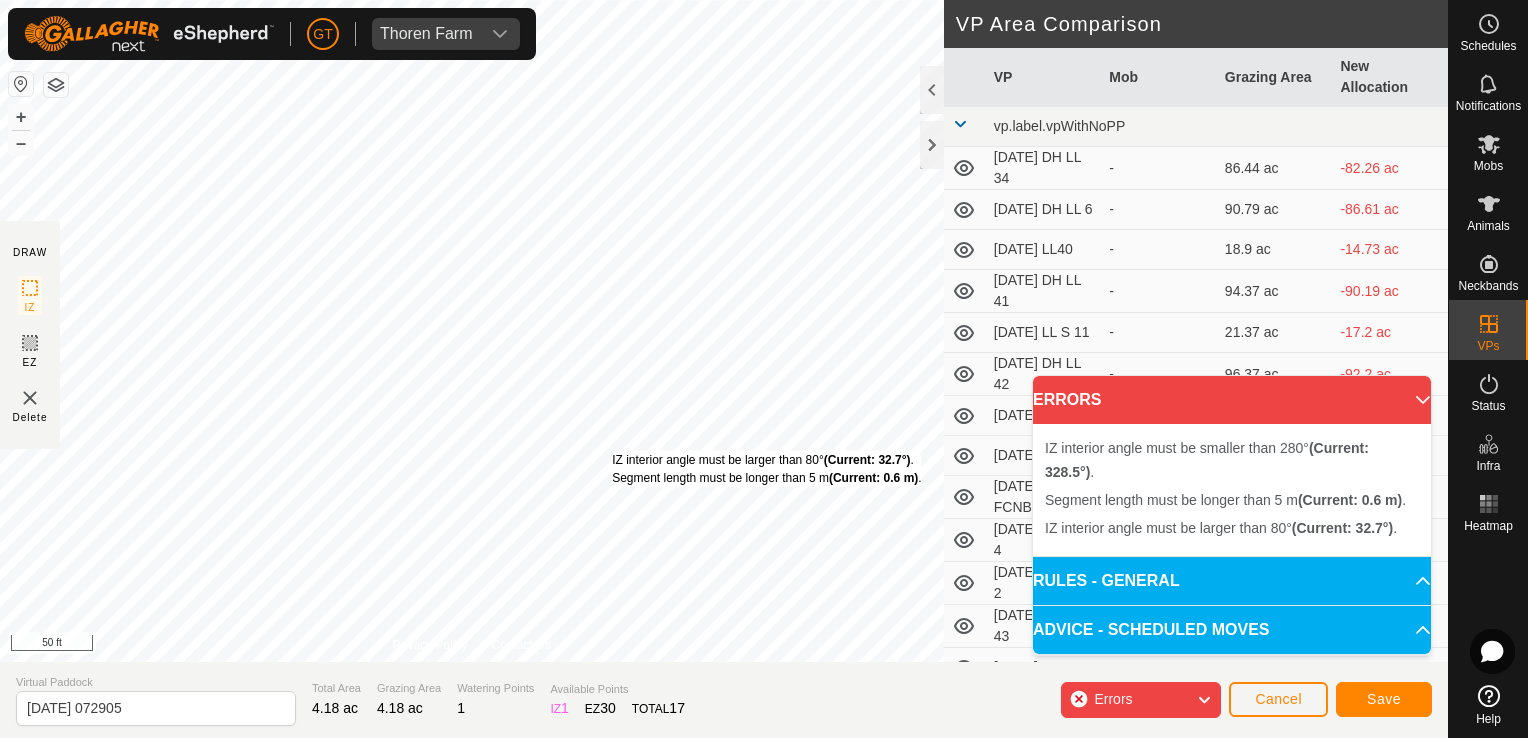 click on "IZ interior angle must be larger than 80°  (Current: 32.7°) . Segment length must be longer than 5 m  (Current: 0.6 m) ." at bounding box center [766, 469] 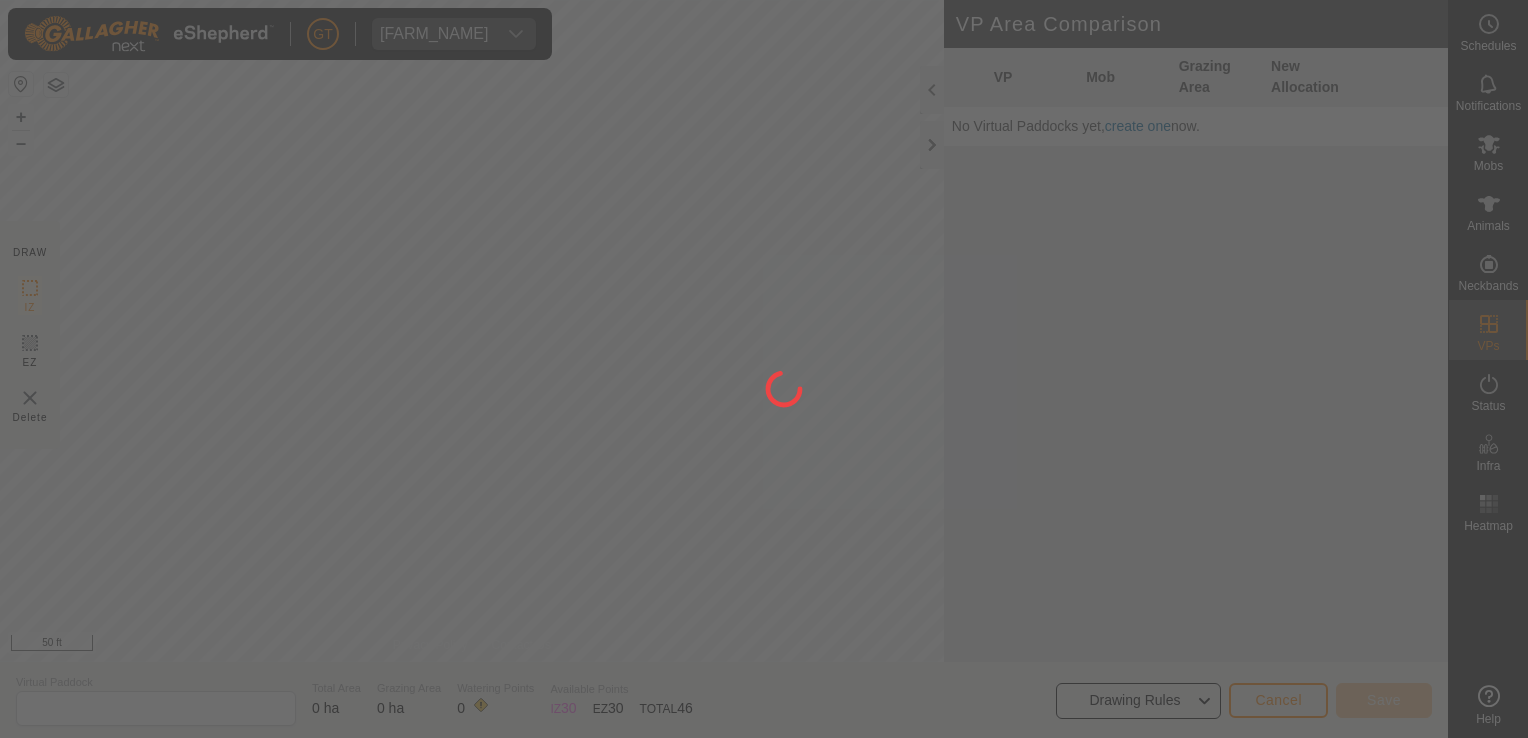 scroll, scrollTop: 0, scrollLeft: 0, axis: both 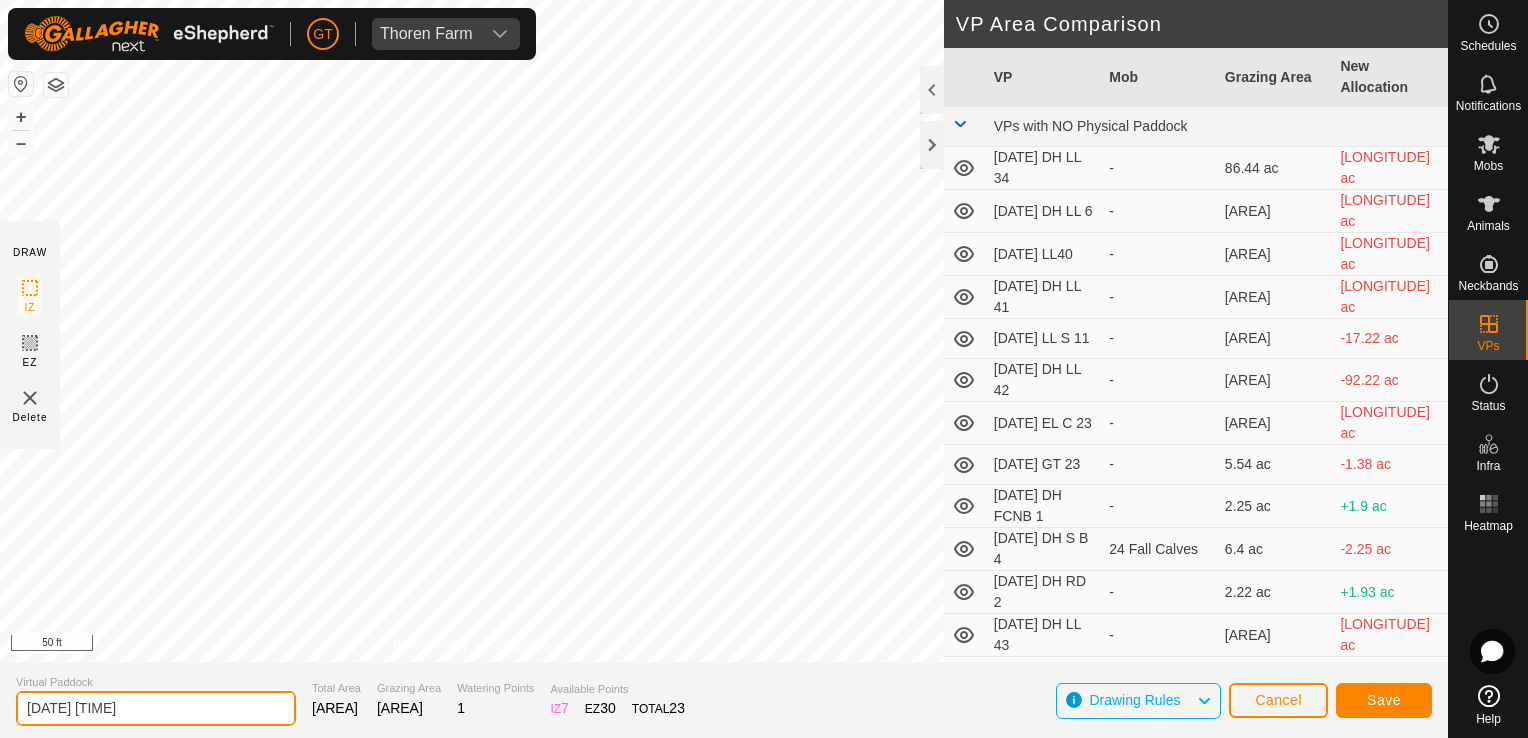 drag, startPoint x: 237, startPoint y: 707, endPoint x: 256, endPoint y: 696, distance: 21.954498 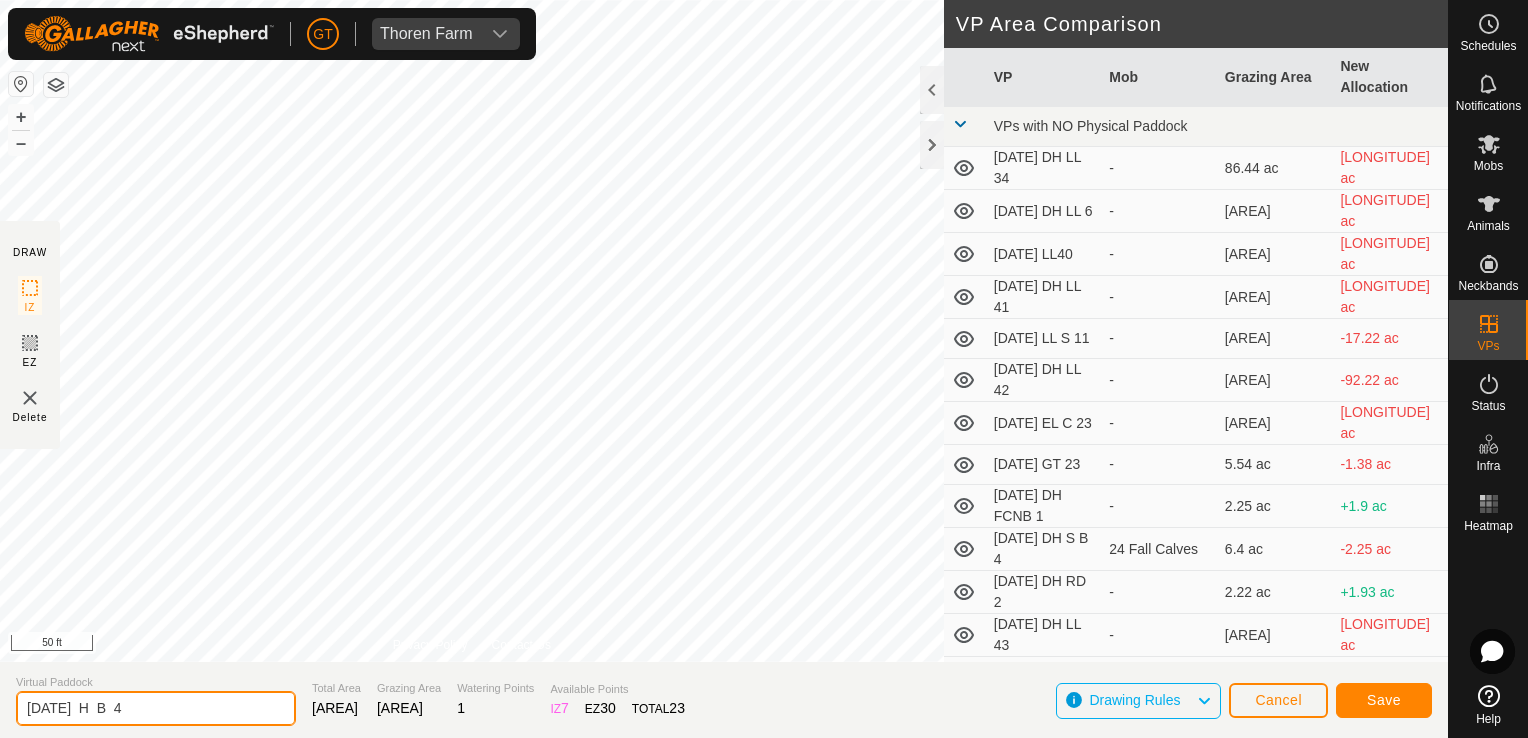 type on "[DATE]  H  B  4" 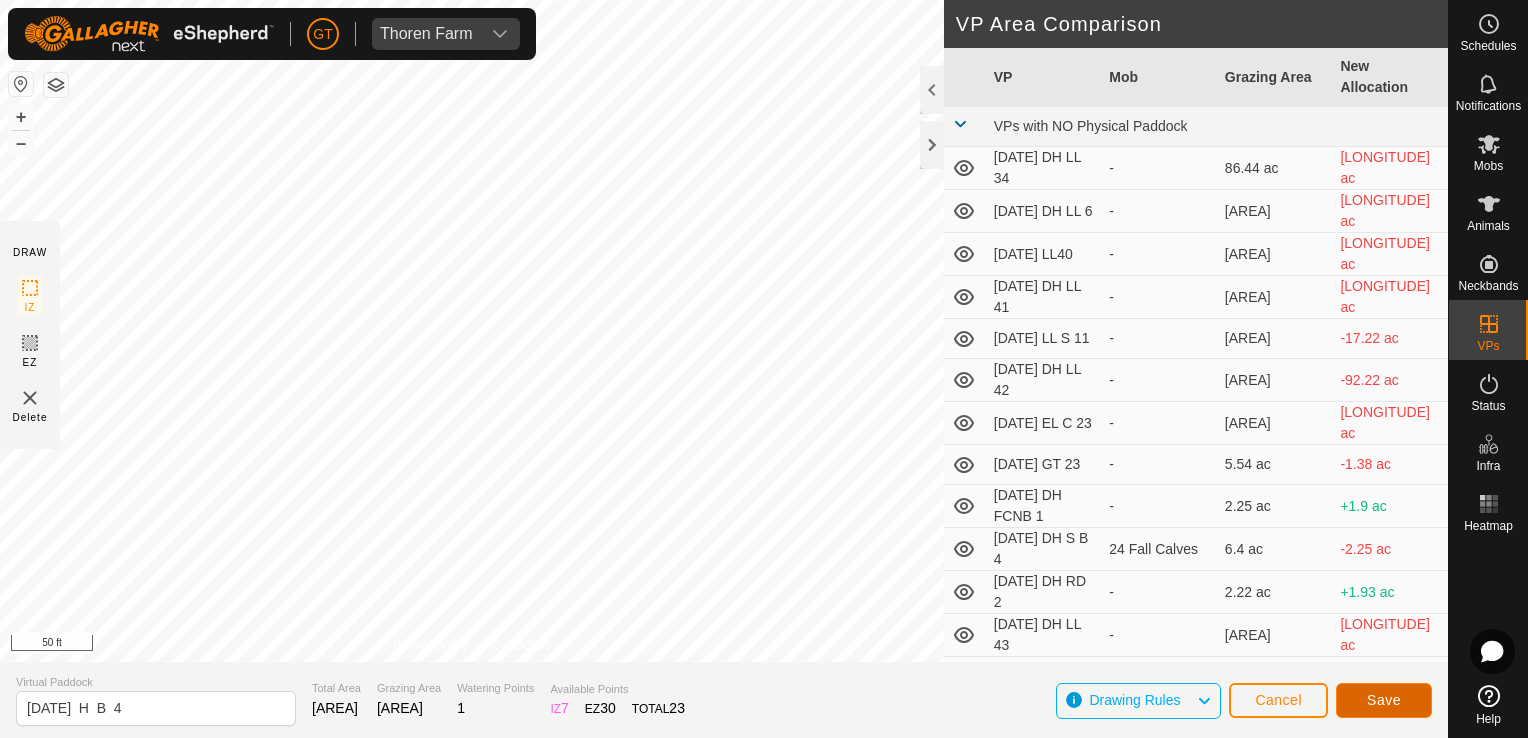 click on "Save" 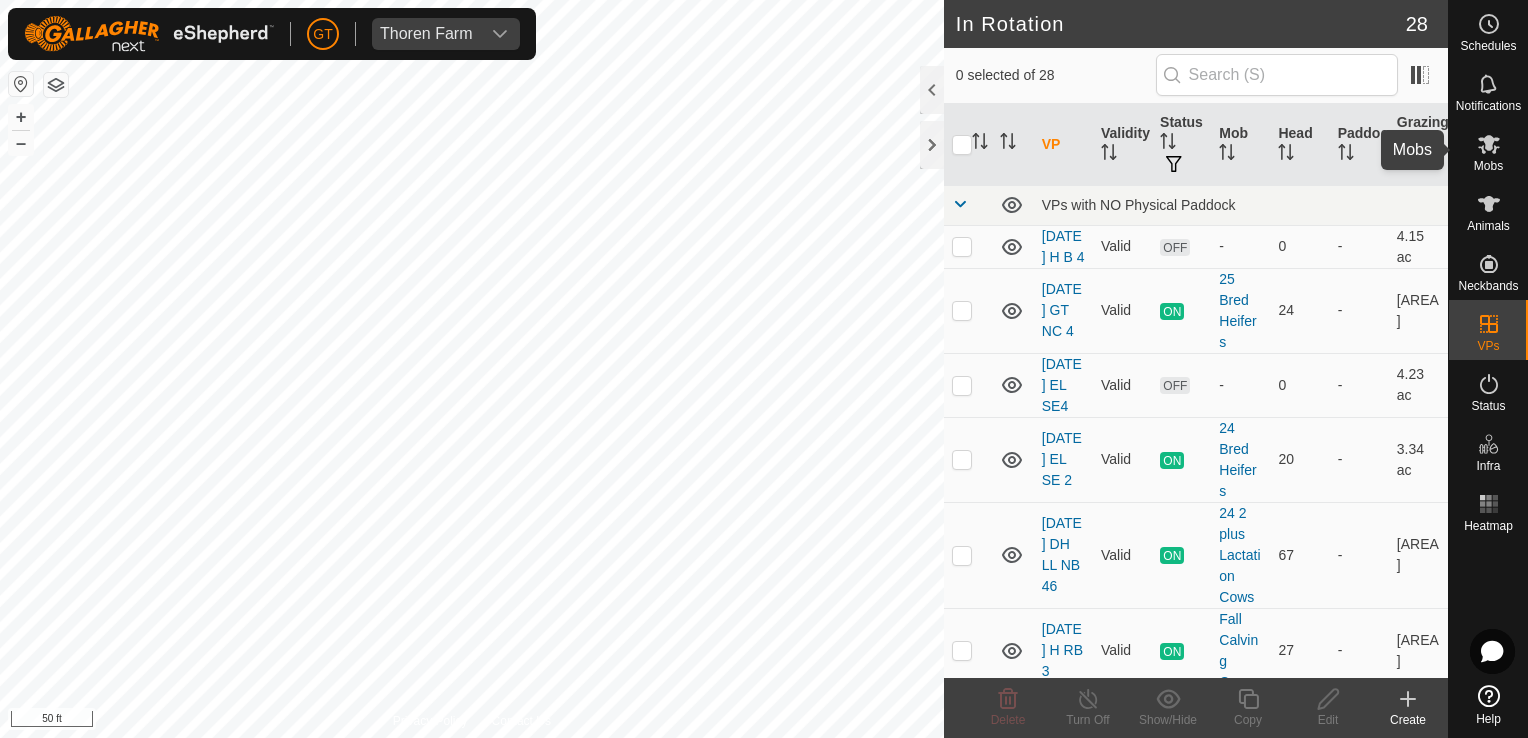 click 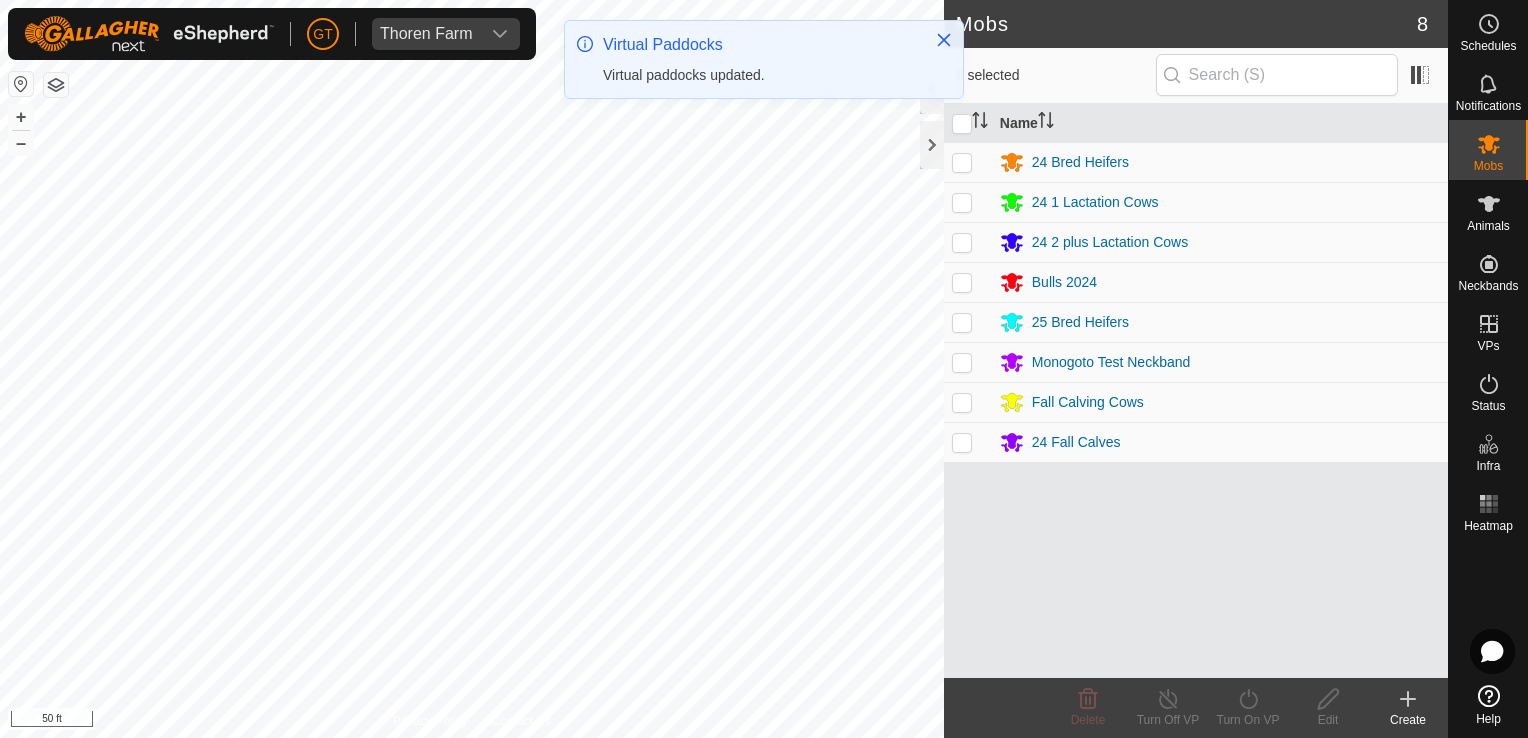 click at bounding box center [962, 402] 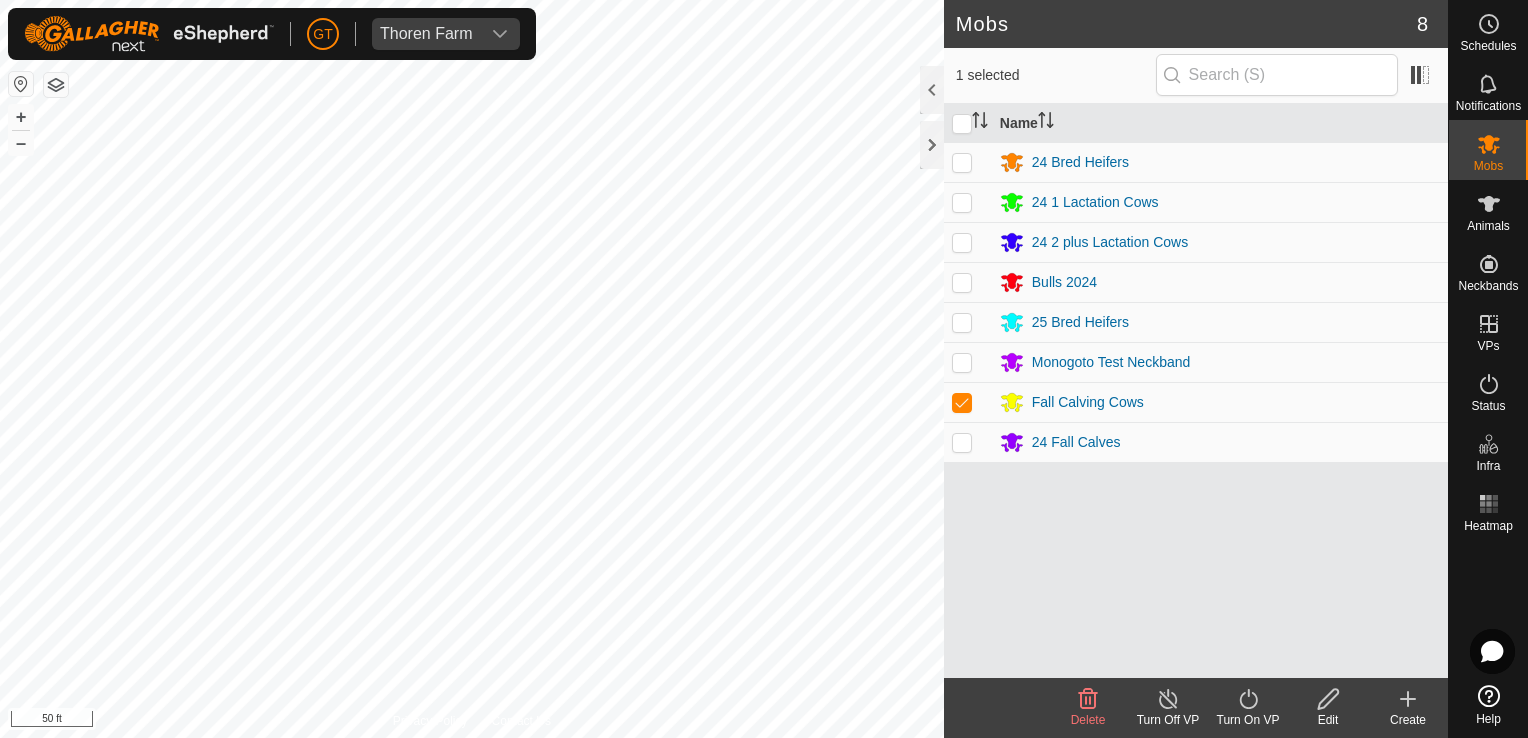 click 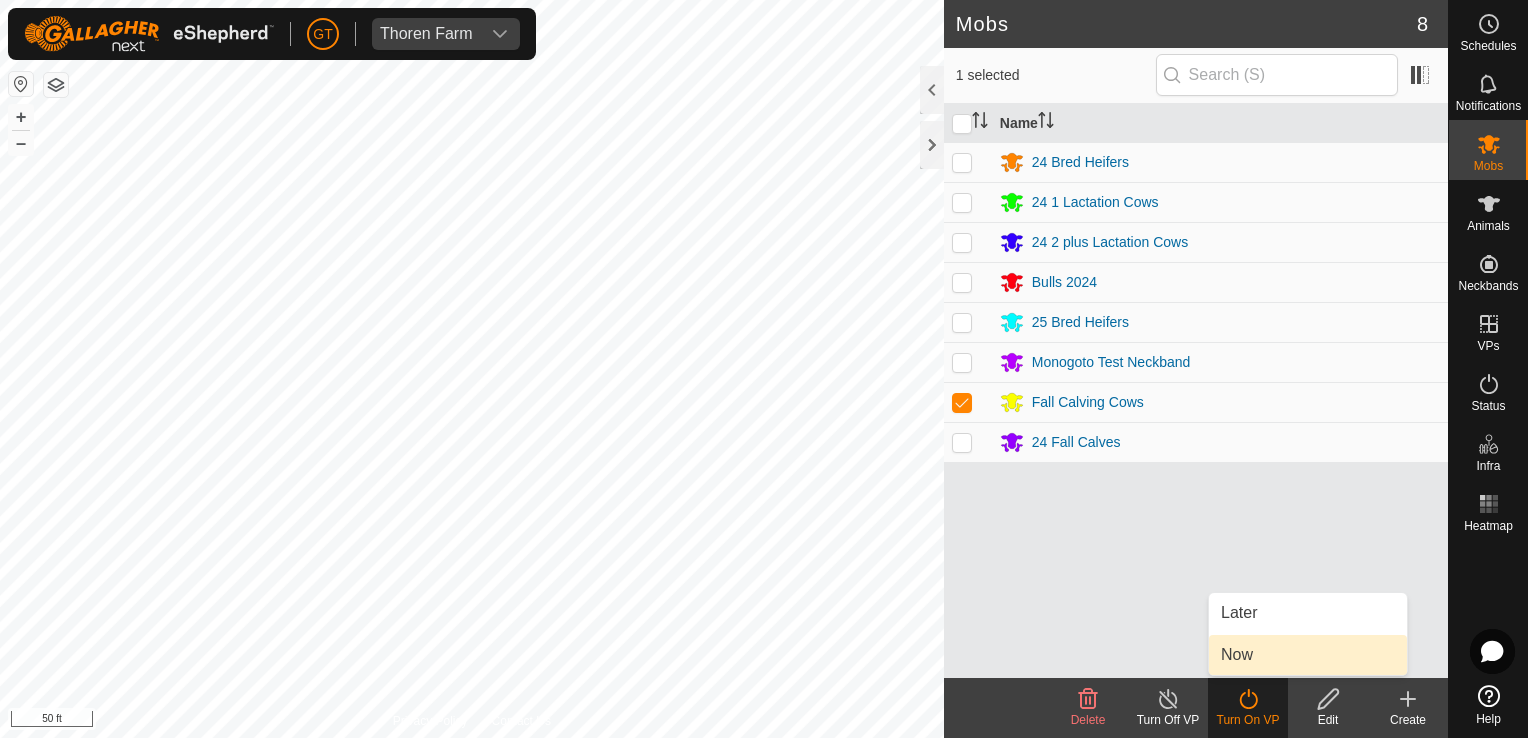 click on "Now" at bounding box center [1308, 655] 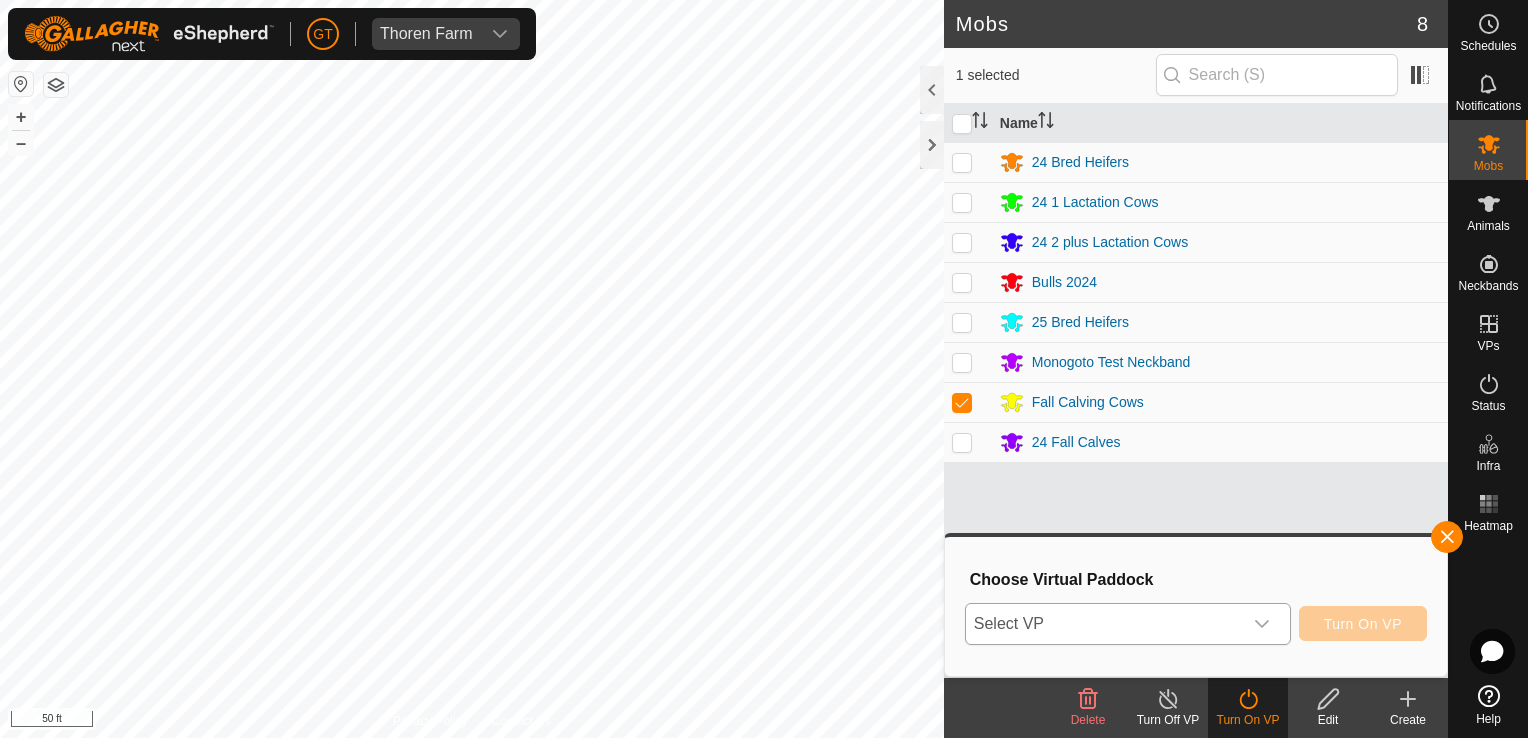 click 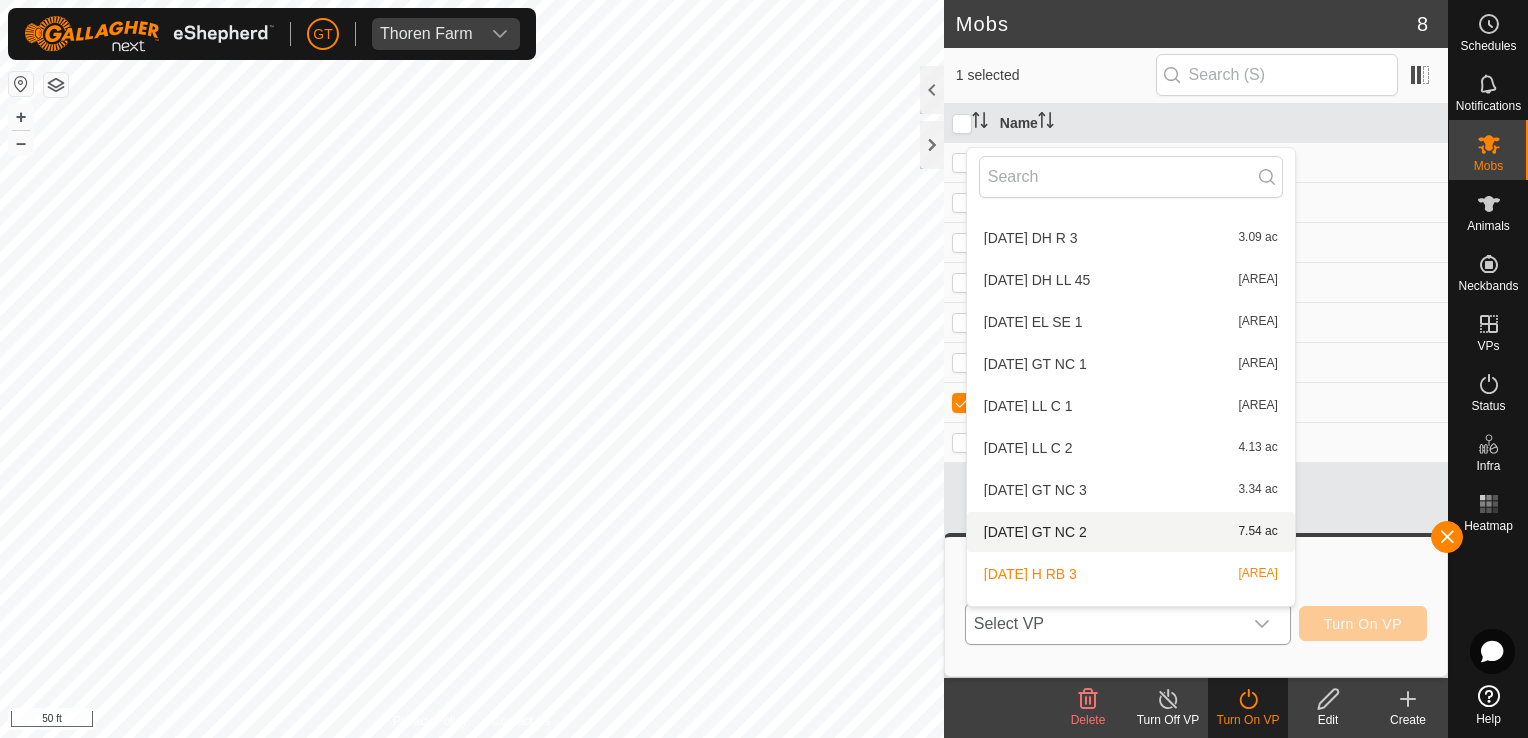 scroll, scrollTop: 820, scrollLeft: 0, axis: vertical 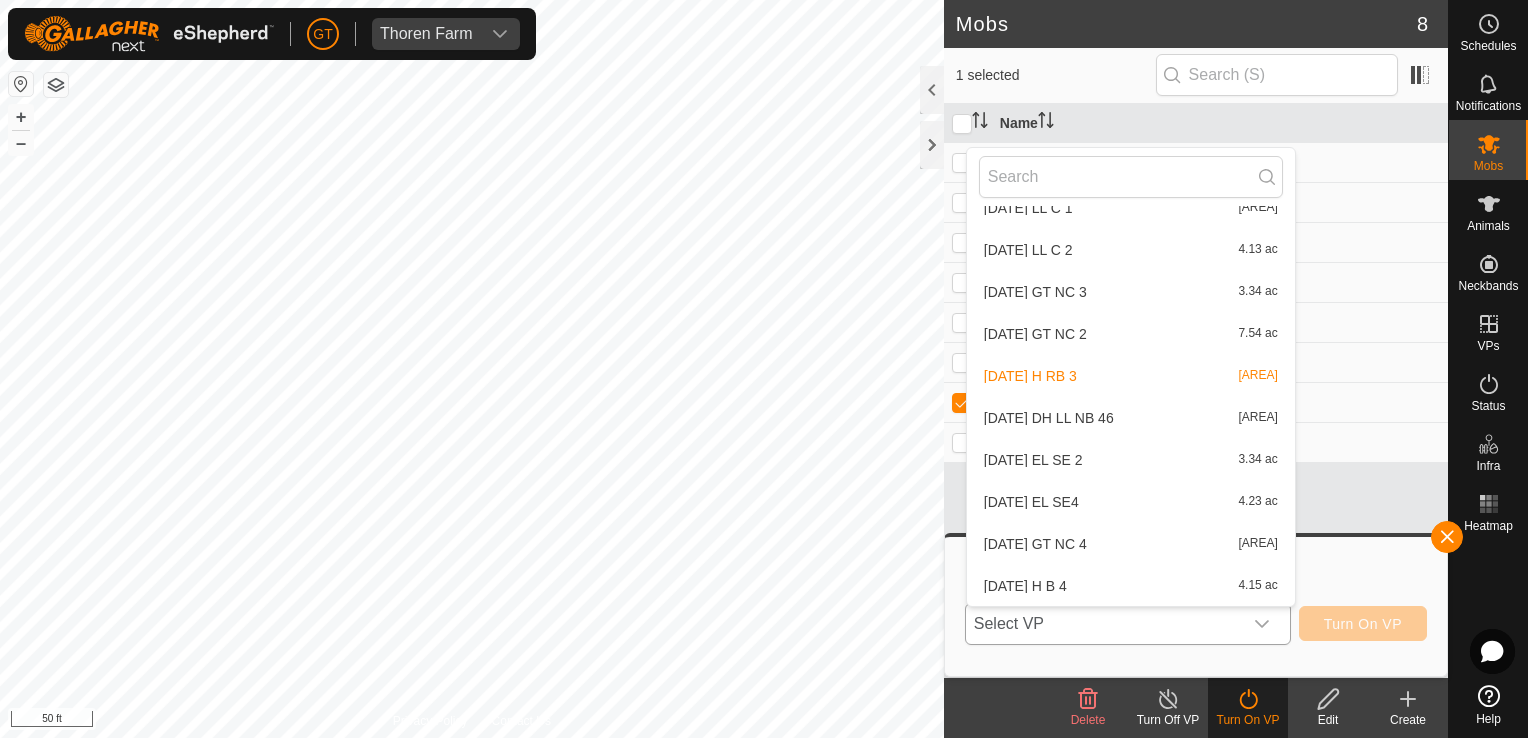 click on "[DATE]  H  B  4 [AREA]" at bounding box center (1131, 586) 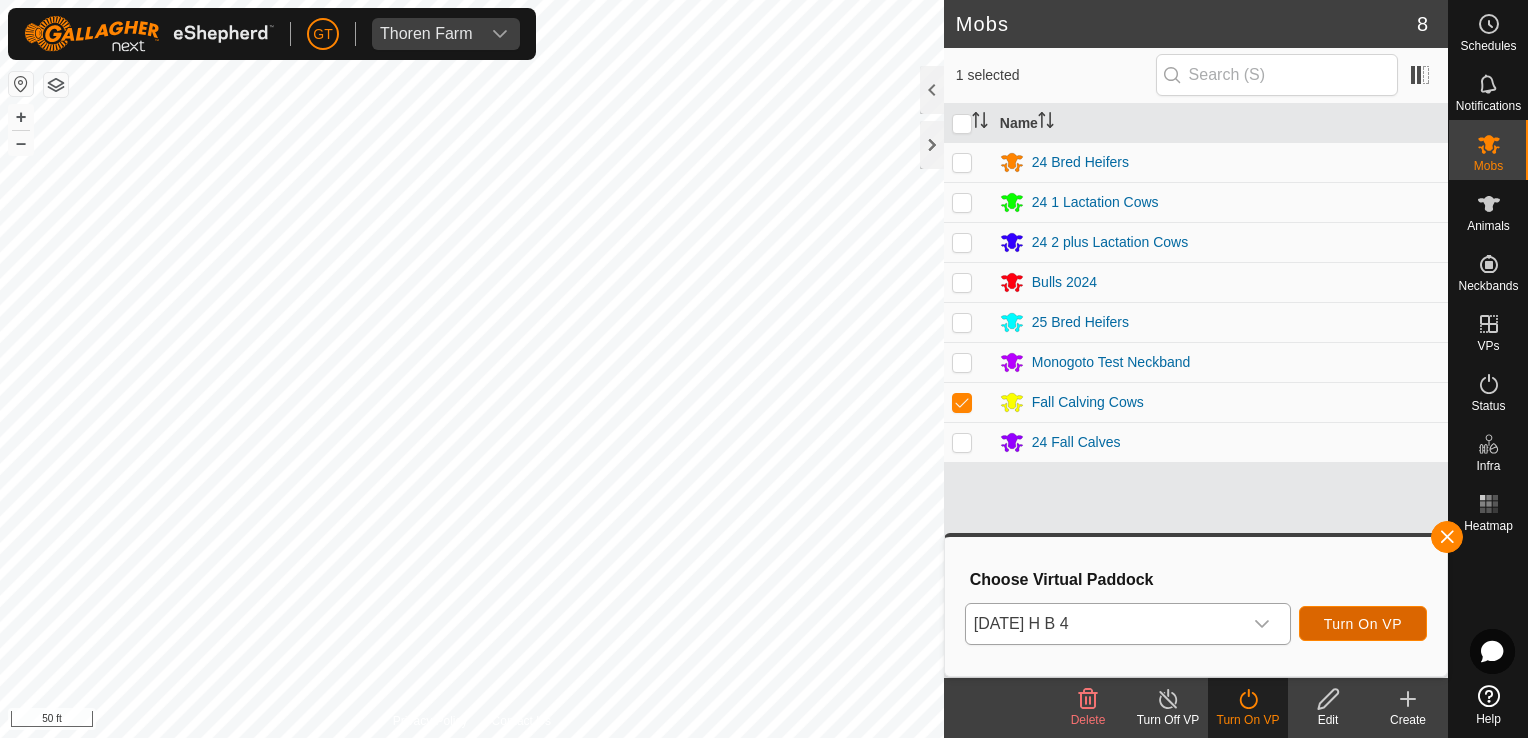 click on "Turn On VP" at bounding box center (1363, 624) 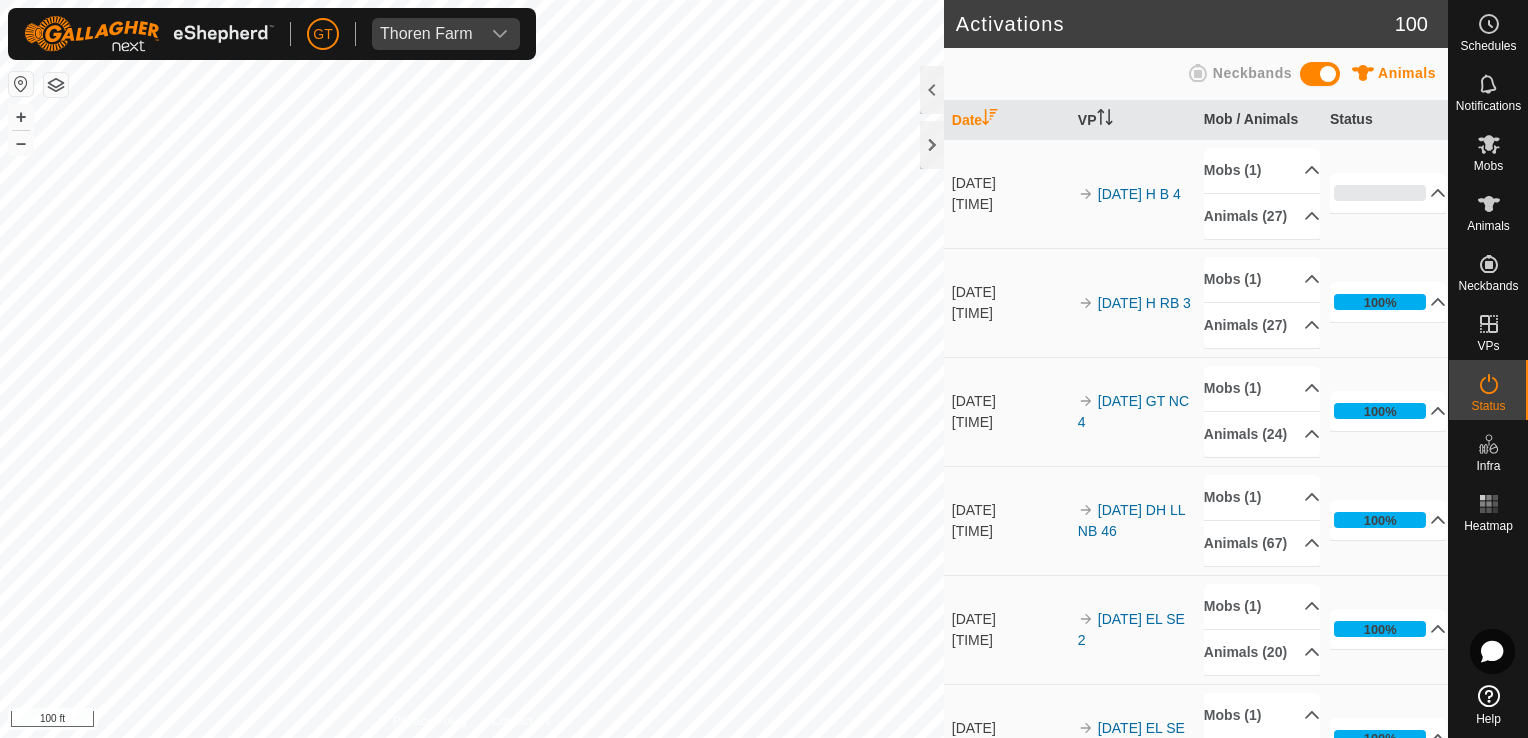 click on "Activations 100 Animals Neckbands   Date   VP   Mob / Animals   Status  2 Aug 2025 7:32 am 2025-08-02  H  B  4 Mobs (1)  Fall Calving Cows  Animals (27)  515   491   559   595   550   596   635   557   533   629   622   580   565   528   669   630   640   576   632   673   529   525   484   623   591   558   643  0% In Progress Pending  27  Sent   0  Completed Confirmed   0  Overridden  0  Cancelled   0  1 Aug 2025 8:25 am 2025-07-31  H RB 3 Mobs (1)  Fall Calving Cows  Animals (27)  515   491   559   595   550   596   635   557   533   629   622   580   565   528   669   630   640   576   632   673   529   525   484   623   591   558   643  100% In Progress Pending  0  Sent   0  Completed Confirmed   27  Overridden  0  Cancelled   0  1 Aug 2025 8:20 am 2025-08-01  GT  NC 4 Mobs (1)  25 Bred Heifers  Animals (24)  24634   24645   24654   24627   24652   24445   24618   24578   24693   24467   24616   24592   24564   24625   24513   14   24576   24600   24577   24619   24442   24547   24650   24675  100%  0  +" 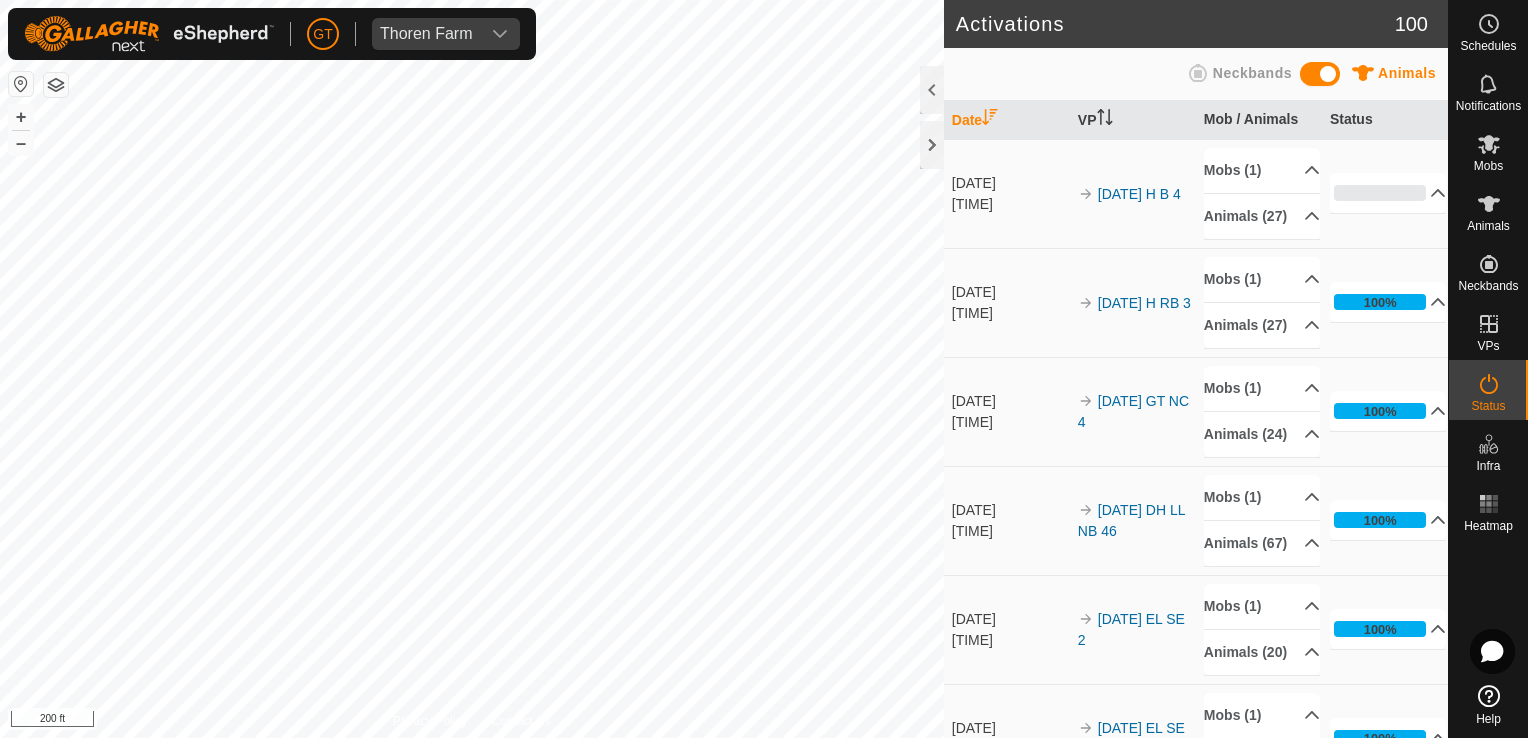 click on "GT Thoren Farm Schedules Notifications Mobs Animals Neckbands VPs Status Infra Heatmap Help Activations 100 Animals Neckbands   Date   VP   Mob / Animals   Status  2 Aug 2025 7:32 am 2025-08-02  H  B  4 Mobs (1)  Fall Calving Cows  Animals (27)  515   491   559   595   550   596   635   557   533   629   622   580   565   528   669   630   640   576   632   673   529   525   484   623   591   558   643  0% In Progress Pending  27  Sent   0  Completed Confirmed   0  Overridden  0  Cancelled   0  1 Aug 2025 8:25 am 2025-07-31  H RB 3 Mobs (1)  Fall Calving Cows  Animals (27)  515   491   559   595   550   596   635   557   533   629   622   580   565   528   669   630   640   576   632   673   529   525   484   623   591   558   643  100% In Progress Pending  0  Sent   0  Completed Confirmed   27  Overridden  0  Cancelled   0  1 Aug 2025 8:20 am 2025-08-01  GT  NC 4 Mobs (1)  25 Bred Heifers  Animals (24)  24634   24645   24654   24627   24652   24445   24618   24578   24693   24467   24616   24592" at bounding box center (764, 369) 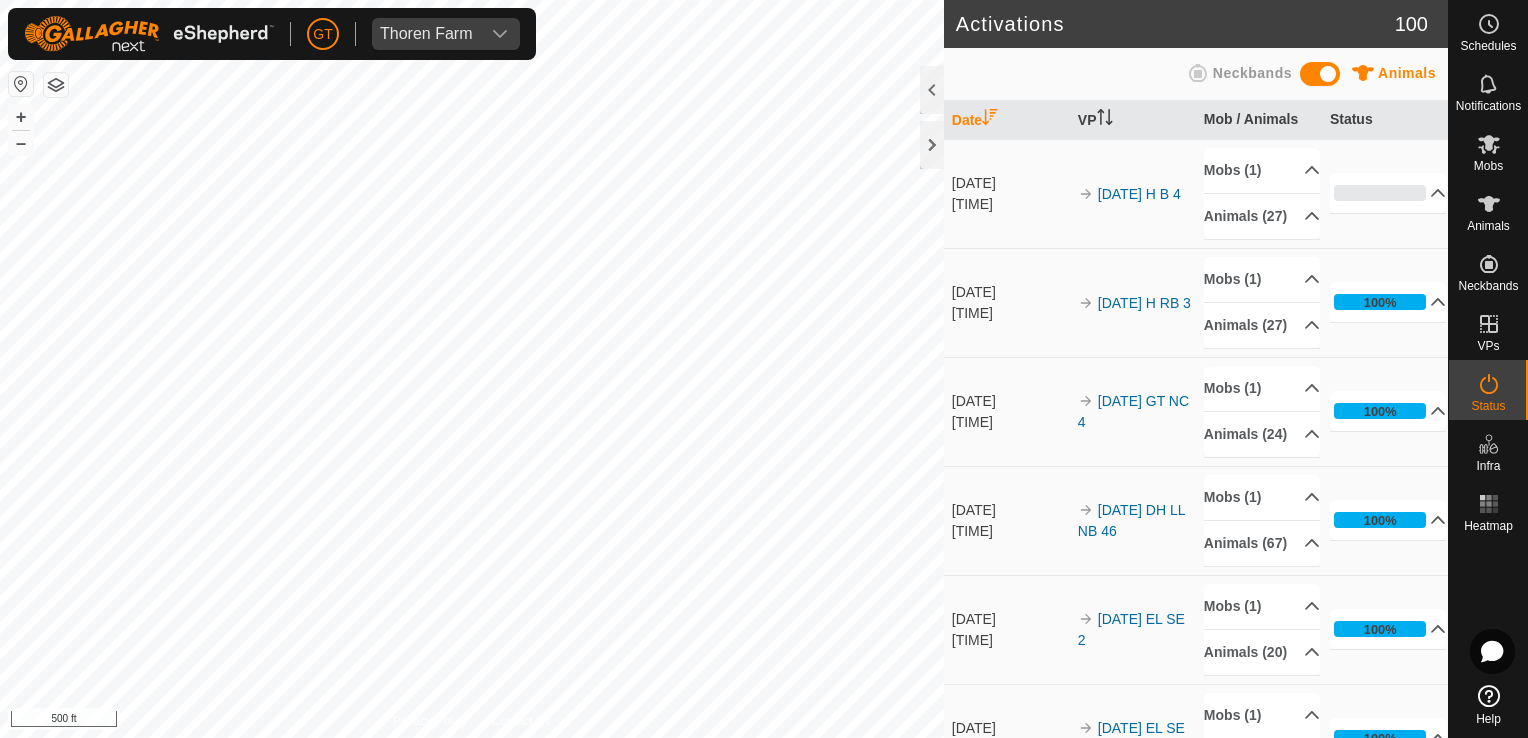 click on "GT Thoren Farm Schedules Notifications Mobs Animals Neckbands VPs Status Infra Heatmap Help Activations 100 Animals Neckbands   Date   VP   Mob / Animals   Status  2 Aug 2025 7:32 am 2025-08-02  H  B  4 Mobs (1)  Fall Calving Cows  Animals (27)  515   491   559   595   550   596   635   557   533   629   622   580   565   528   669   630   640   576   632   673   529   525   484   623   591   558   643  0% In Progress Pending  27  Sent   0  Completed Confirmed   0  Overridden  0  Cancelled   0  1 Aug 2025 8:25 am 2025-07-31  H RB 3 Mobs (1)  Fall Calving Cows  Animals (27)  515   491   559   595   550   596   635   557   533   629   622   580   565   528   669   630   640   576   632   673   529   525   484   623   591   558   643  100% In Progress Pending  0  Sent   0  Completed Confirmed   27  Overridden  0  Cancelled   0  1 Aug 2025 8:20 am 2025-08-01  GT  NC 4 Mobs (1)  25 Bred Heifers  Animals (24)  24634   24645   24654   24627   24652   24445   24618   24578   24693   24467   24616   24592" at bounding box center [764, 369] 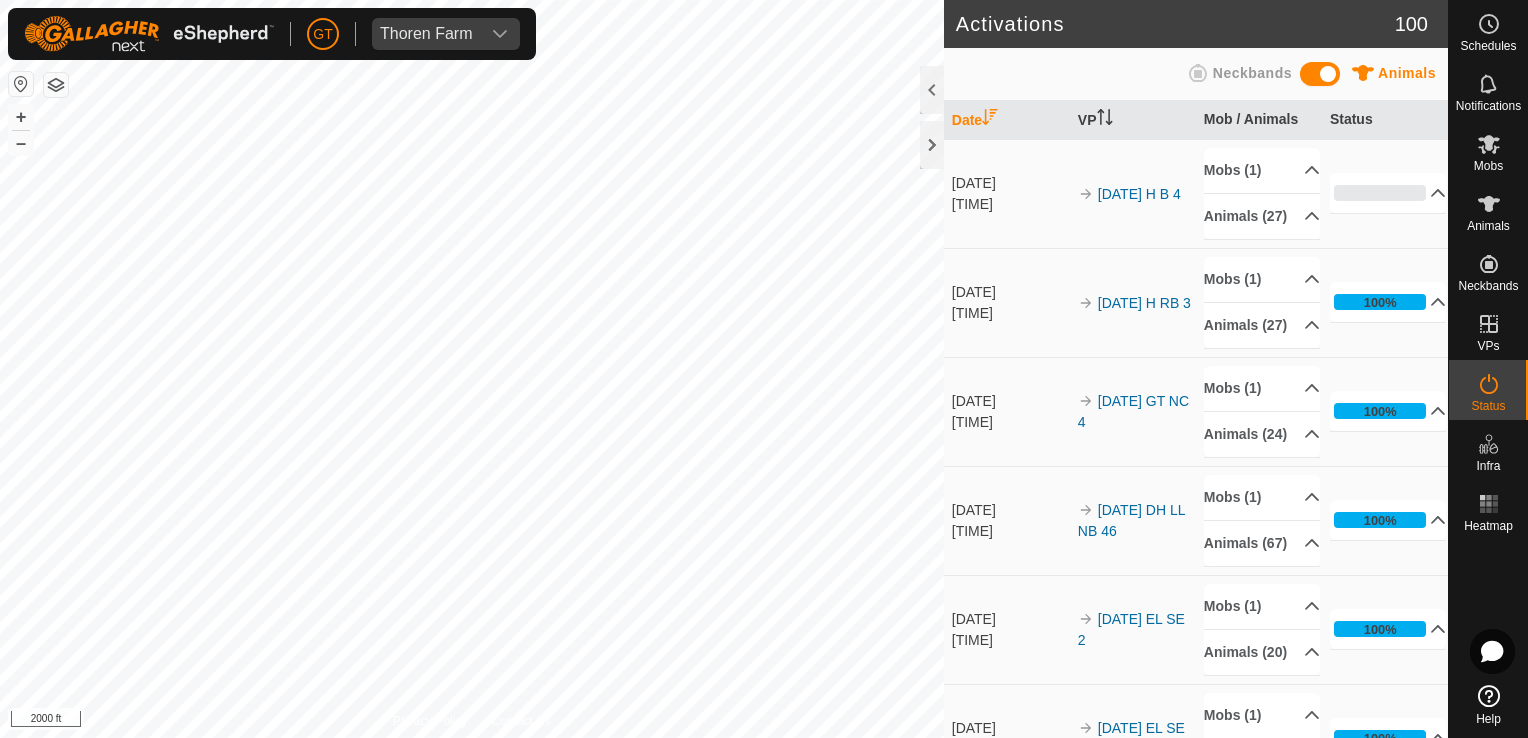 click on "GT Thoren Farm Schedules Notifications Mobs Animals Neckbands VPs Status Infra Heatmap Help Activations 100 Animals Neckbands   Date   VP   Mob / Animals   Status  2 Aug 2025 7:32 am 2025-08-02  H  B  4 Mobs (1)  Fall Calving Cows  Animals (27)  515   491   559   595   550   596   635   557   533   629   622   580   565   528   669   630   640   576   632   673   529   525   484   623   591   558   643  0% In Progress Pending  27  Sent   0  Completed Confirmed   0  Overridden  0  Cancelled   0  1 Aug 2025 8:25 am 2025-07-31  H RB 3 Mobs (1)  Fall Calving Cows  Animals (27)  515   491   559   595   550   596   635   557   533   629   622   580   565   528   669   630   640   576   632   673   529   525   484   623   591   558   643  100% In Progress Pending  0  Sent   0  Completed Confirmed   27  Overridden  0  Cancelled   0  1 Aug 2025 8:20 am 2025-08-01  GT  NC 4 Mobs (1)  25 Bred Heifers  Animals (24)  24634   24645   24654   24627   24652   24445   24618   24578   24693   24467   24616   24592" at bounding box center [764, 369] 